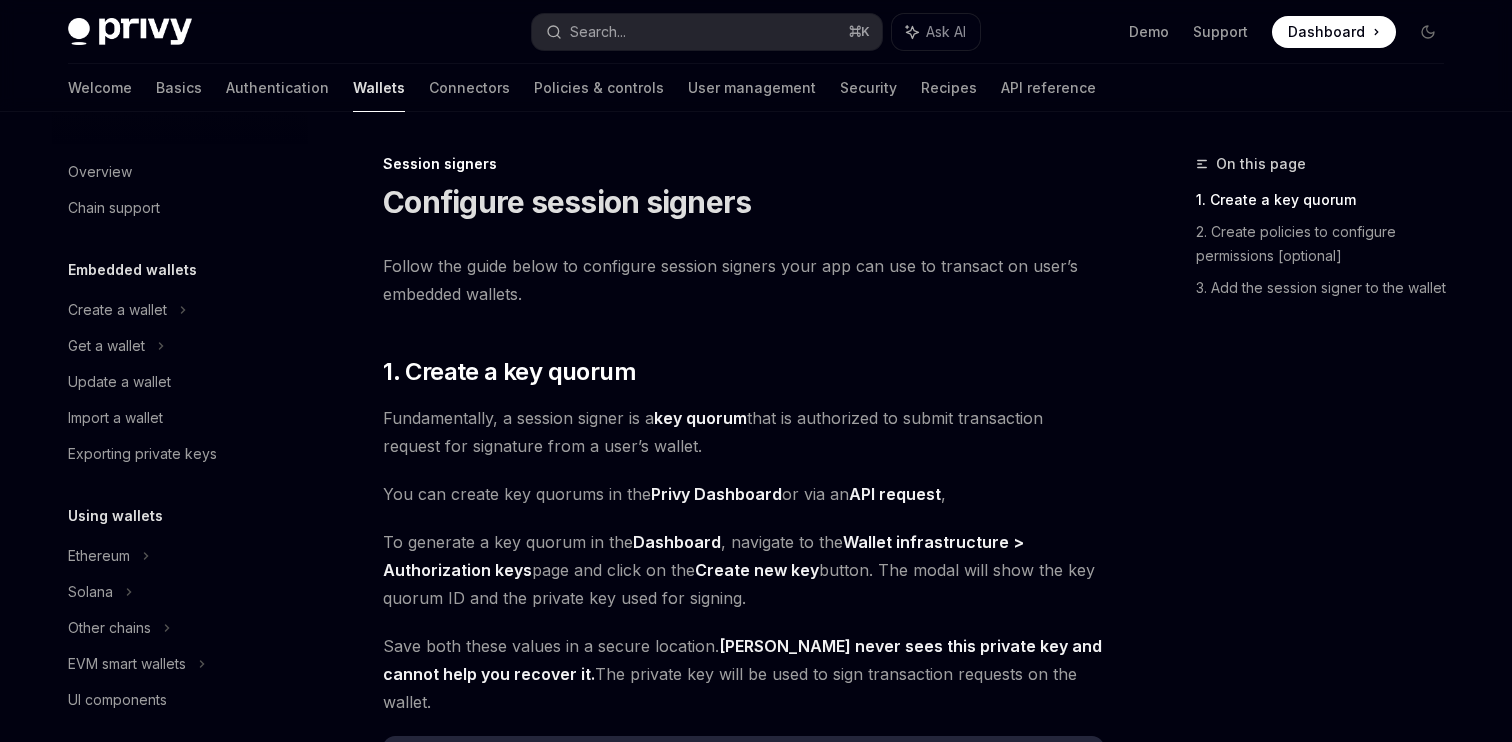 scroll, scrollTop: 0, scrollLeft: 0, axis: both 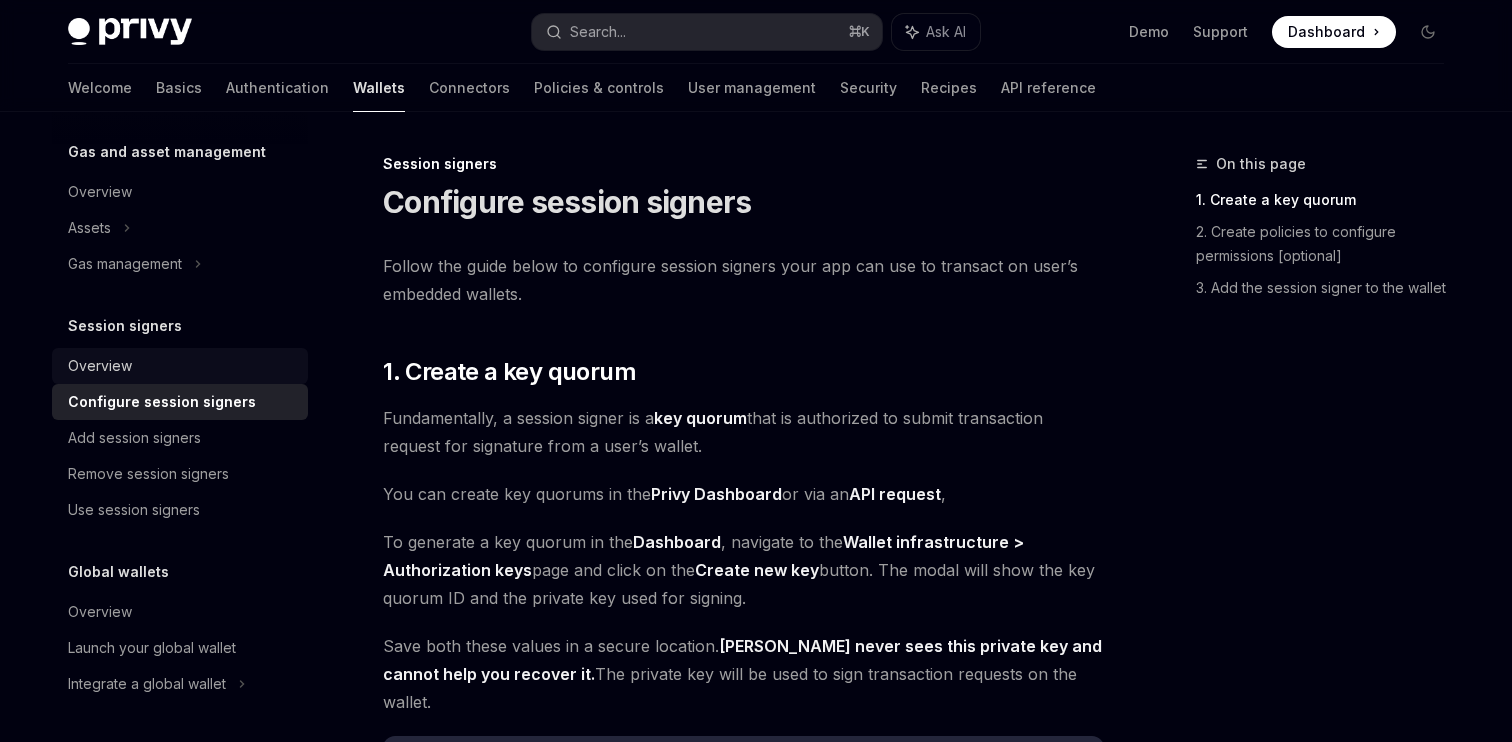 click on "Overview" at bounding box center [182, 366] 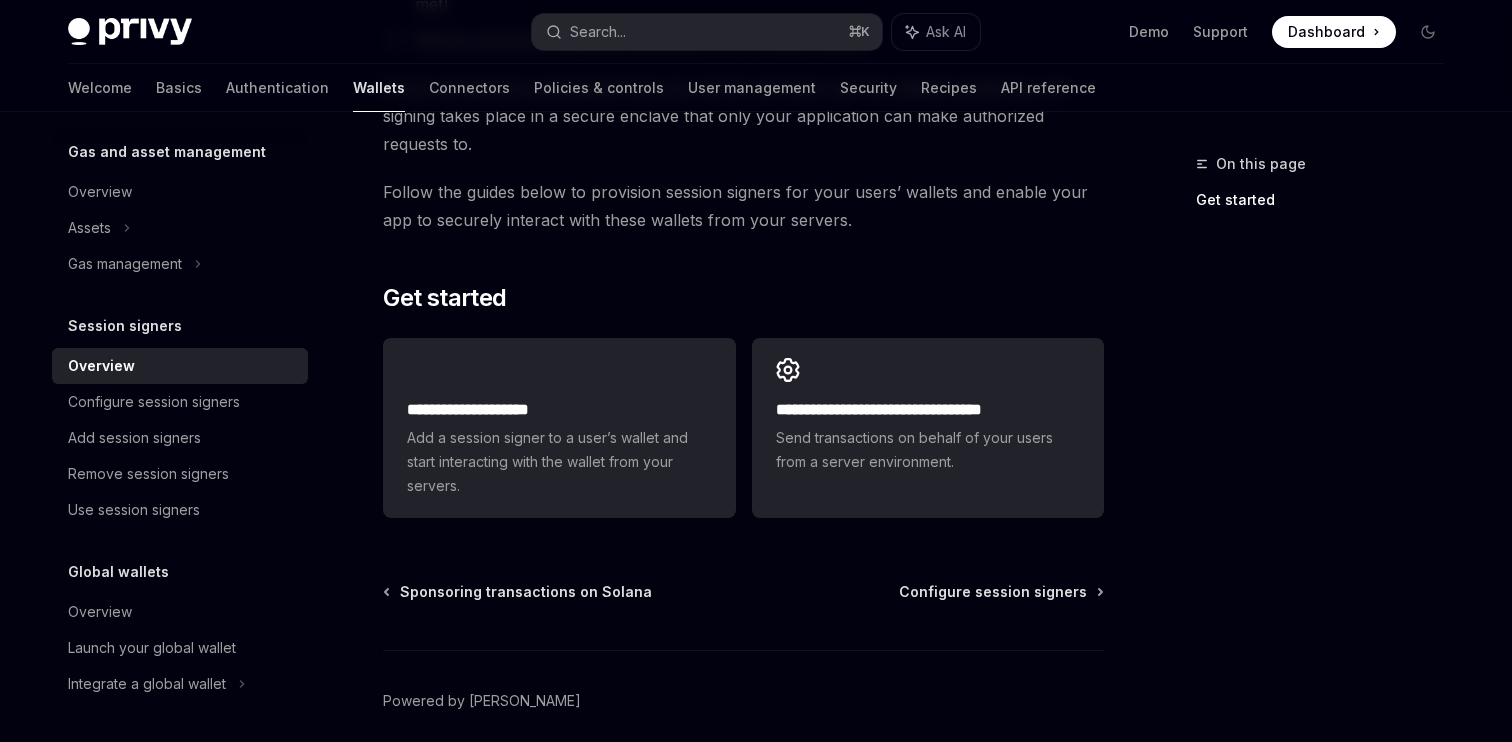 scroll, scrollTop: 531, scrollLeft: 0, axis: vertical 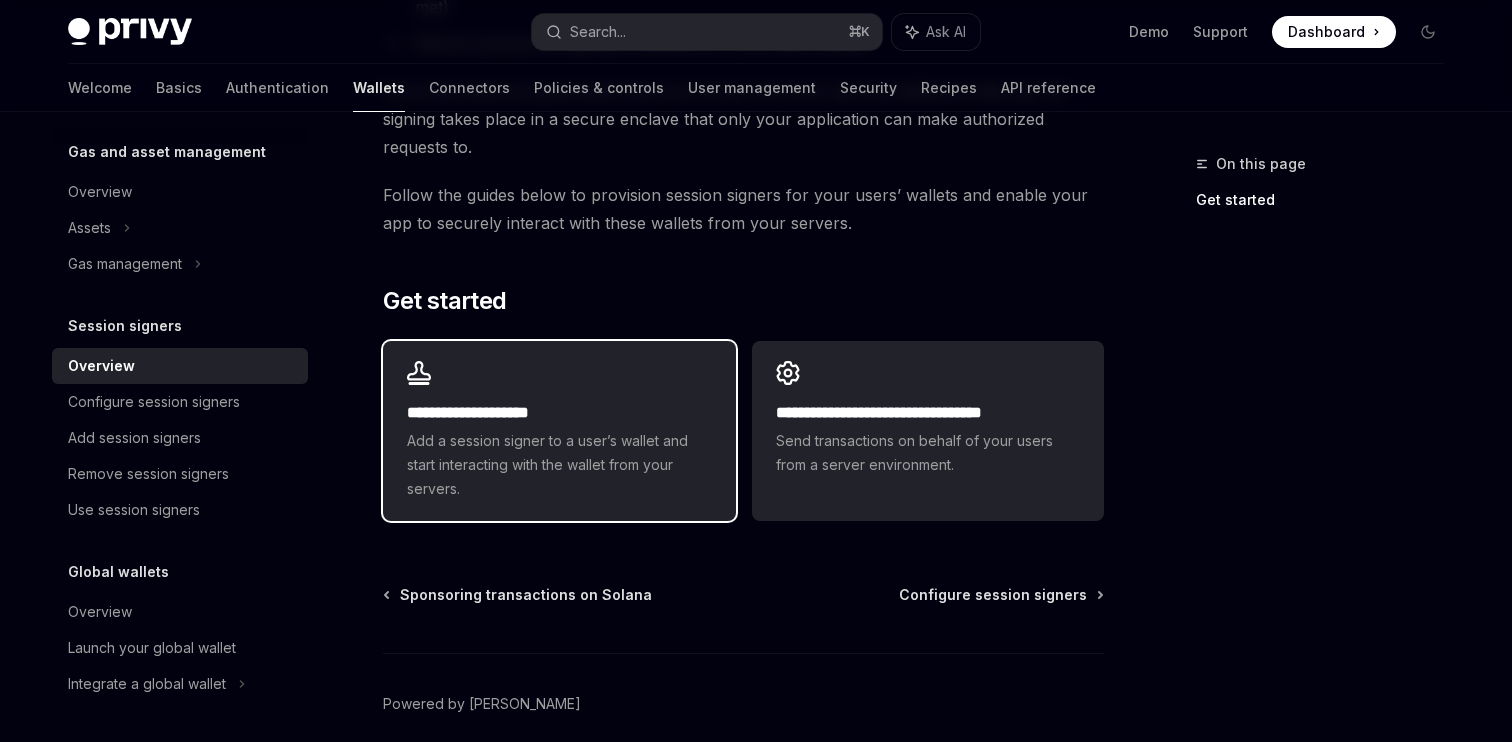 click on "**********" at bounding box center (559, 431) 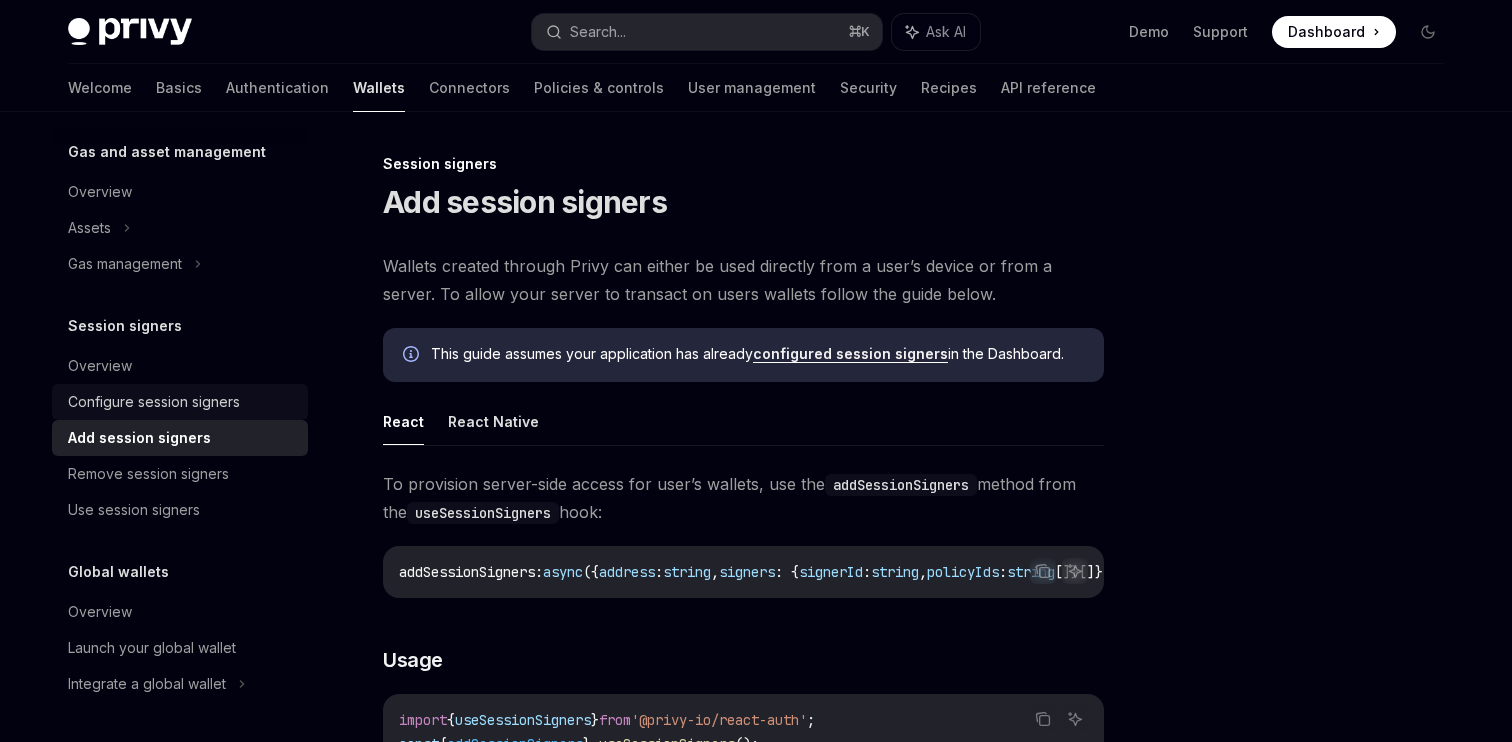 click on "Configure session signers" at bounding box center [180, 402] 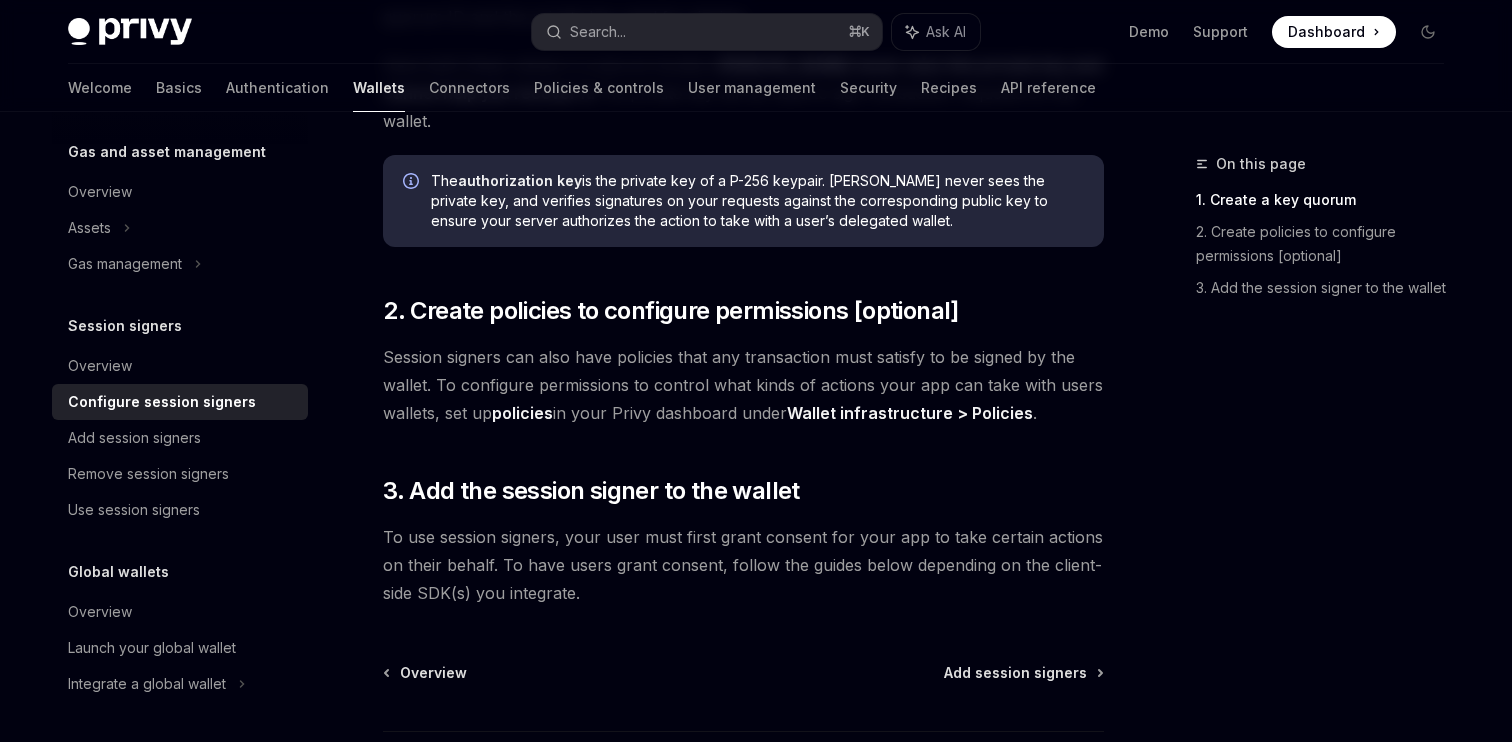 scroll, scrollTop: 615, scrollLeft: 0, axis: vertical 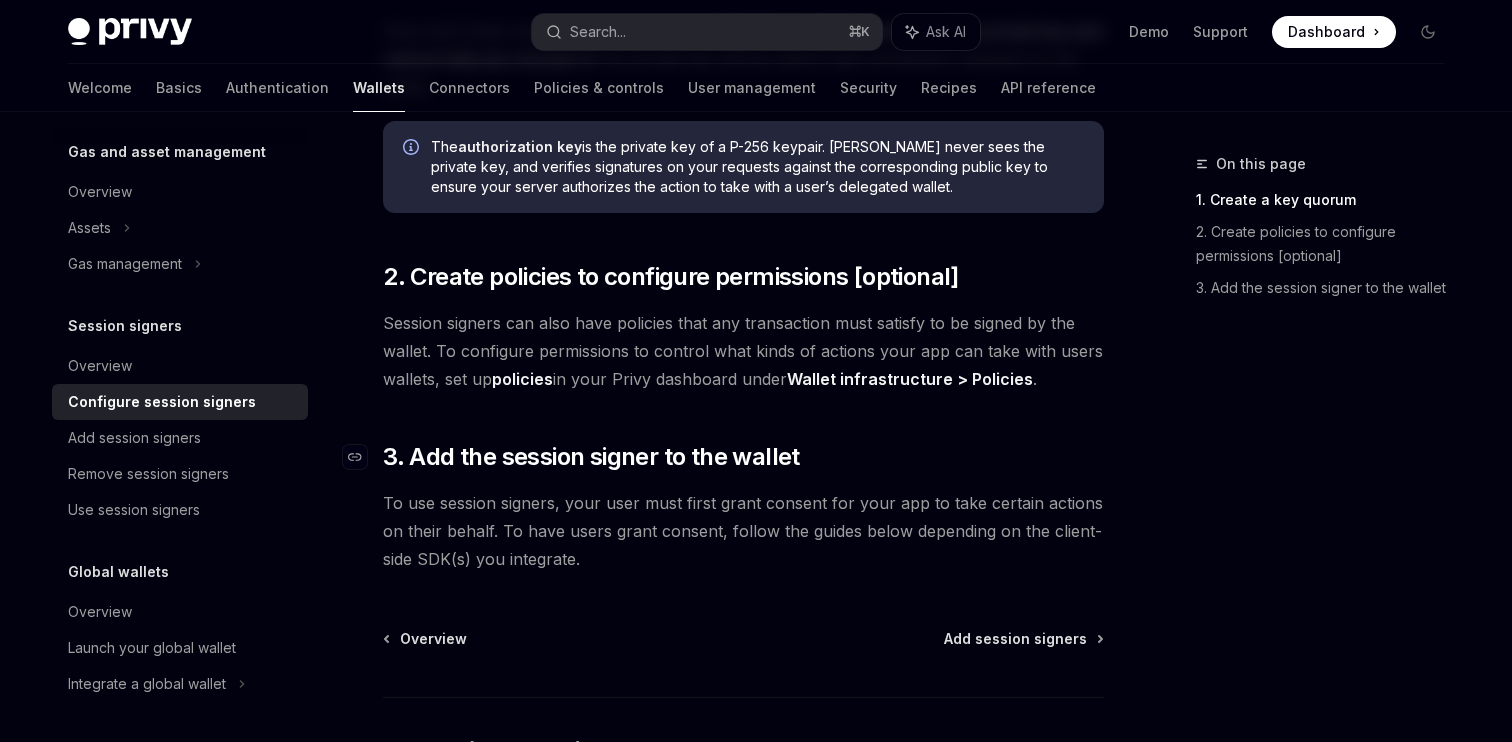click on "3. Add the session signer to the wallet" at bounding box center (591, 457) 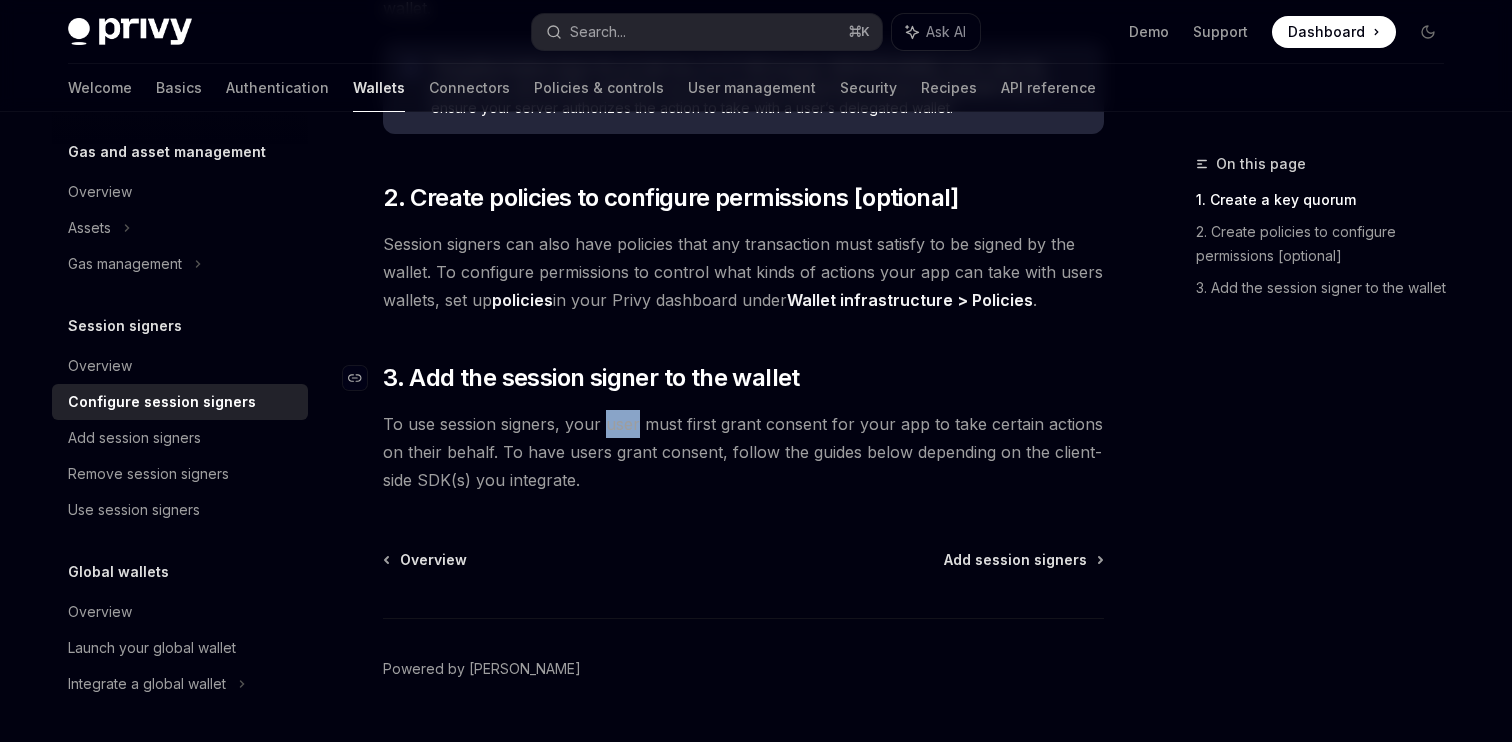 click on "To use session signers, your user must first grant consent for your app to take certain actions on their behalf. To have users grant consent, follow the guides below depending on the client-side SDK(s) you integrate." at bounding box center [743, 452] 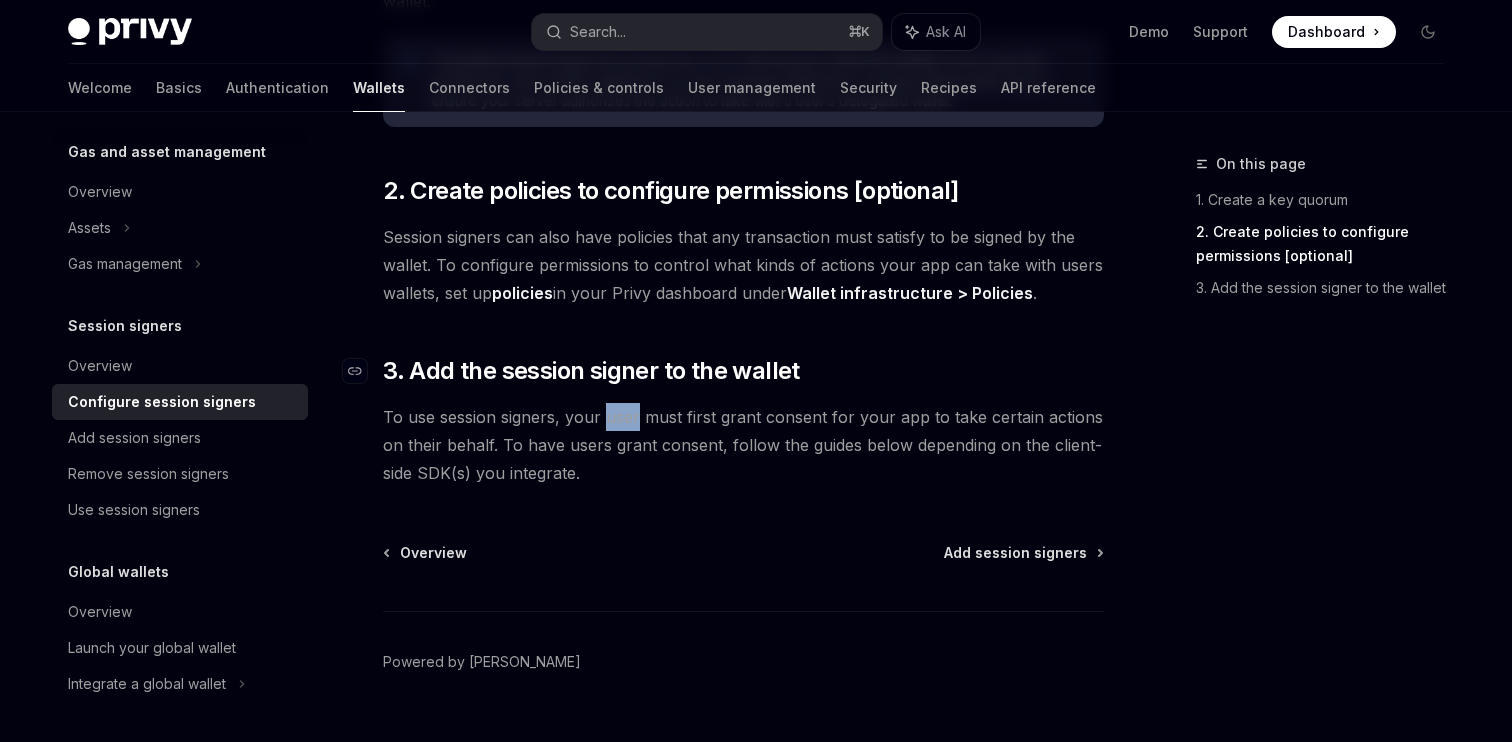 scroll, scrollTop: 715, scrollLeft: 0, axis: vertical 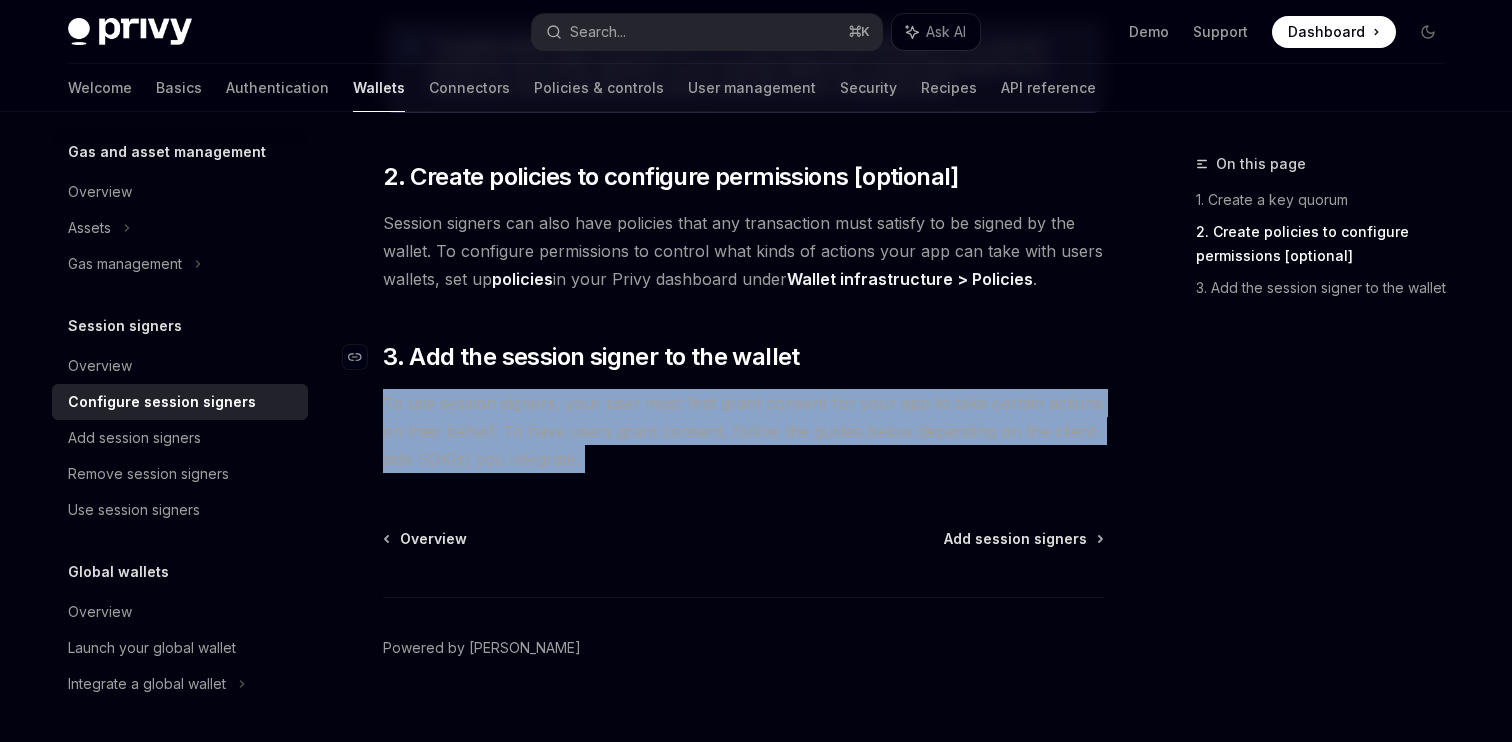 click on "To use session signers, your user must first grant consent for your app to take certain actions on their behalf. To have users grant consent, follow the guides below depending on the client-side SDK(s) you integrate." at bounding box center [743, 431] 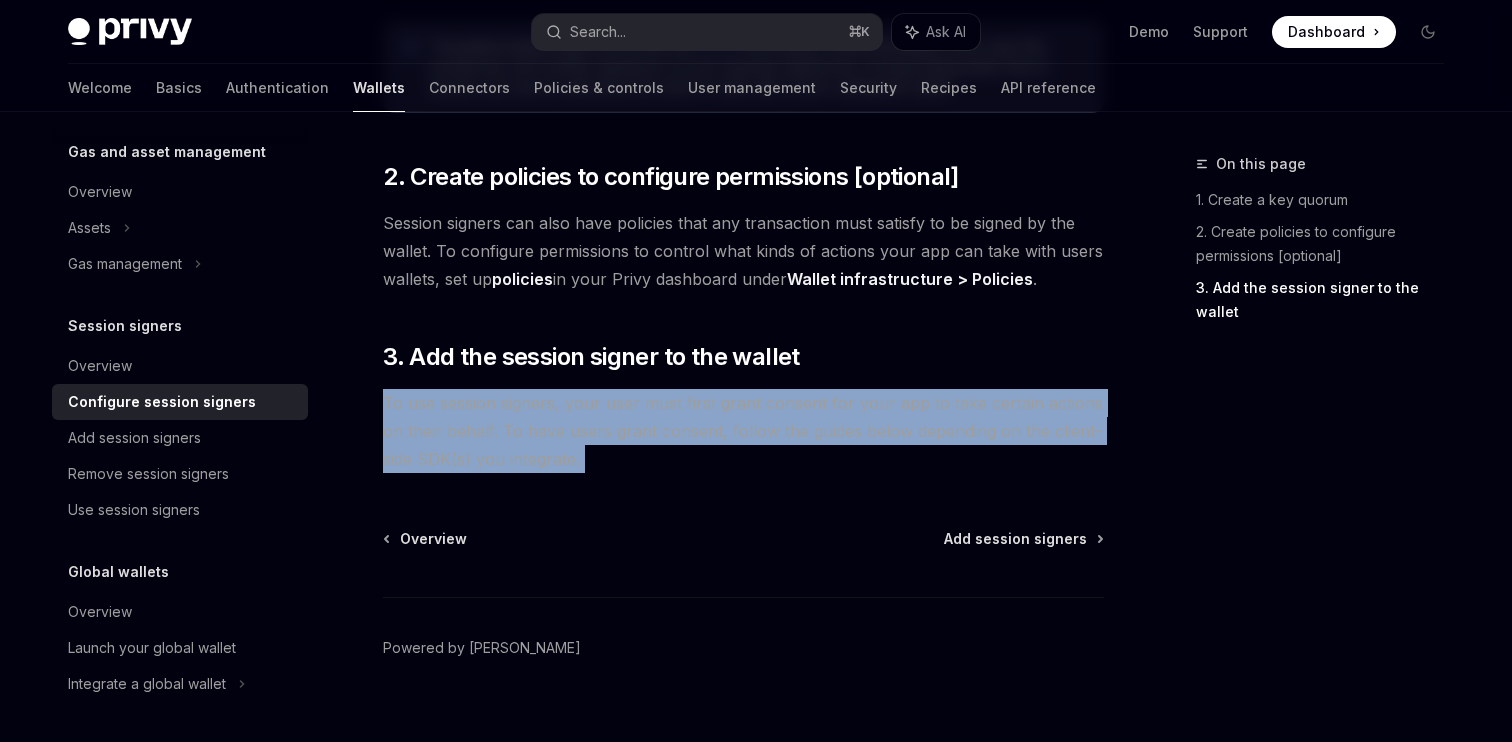 click on "To use session signers, your user must first grant consent for your app to take certain actions on their behalf. To have users grant consent, follow the guides below depending on the client-side SDK(s) you integrate." at bounding box center (743, 431) 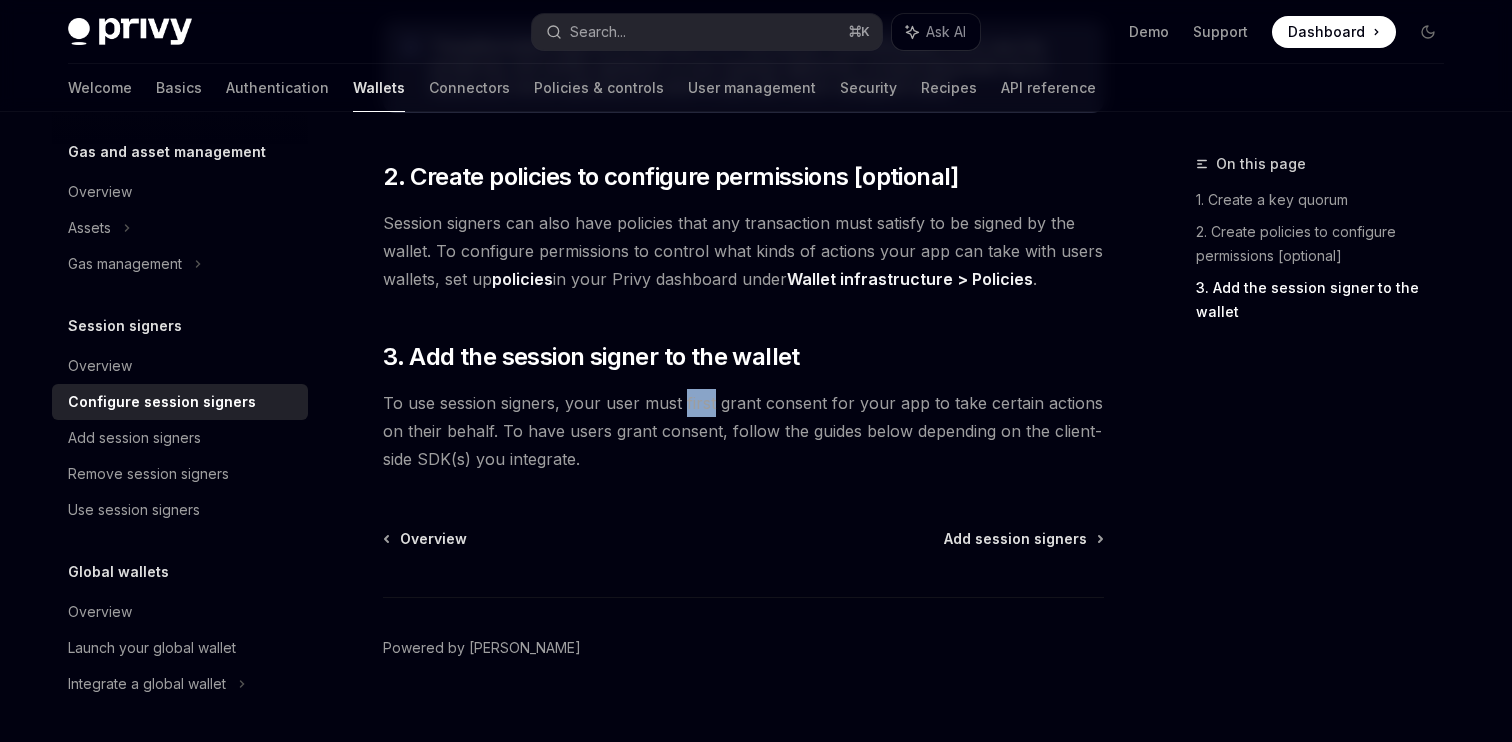 click on "To use session signers, your user must first grant consent for your app to take certain actions on their behalf. To have users grant consent, follow the guides below depending on the client-side SDK(s) you integrate." at bounding box center [743, 431] 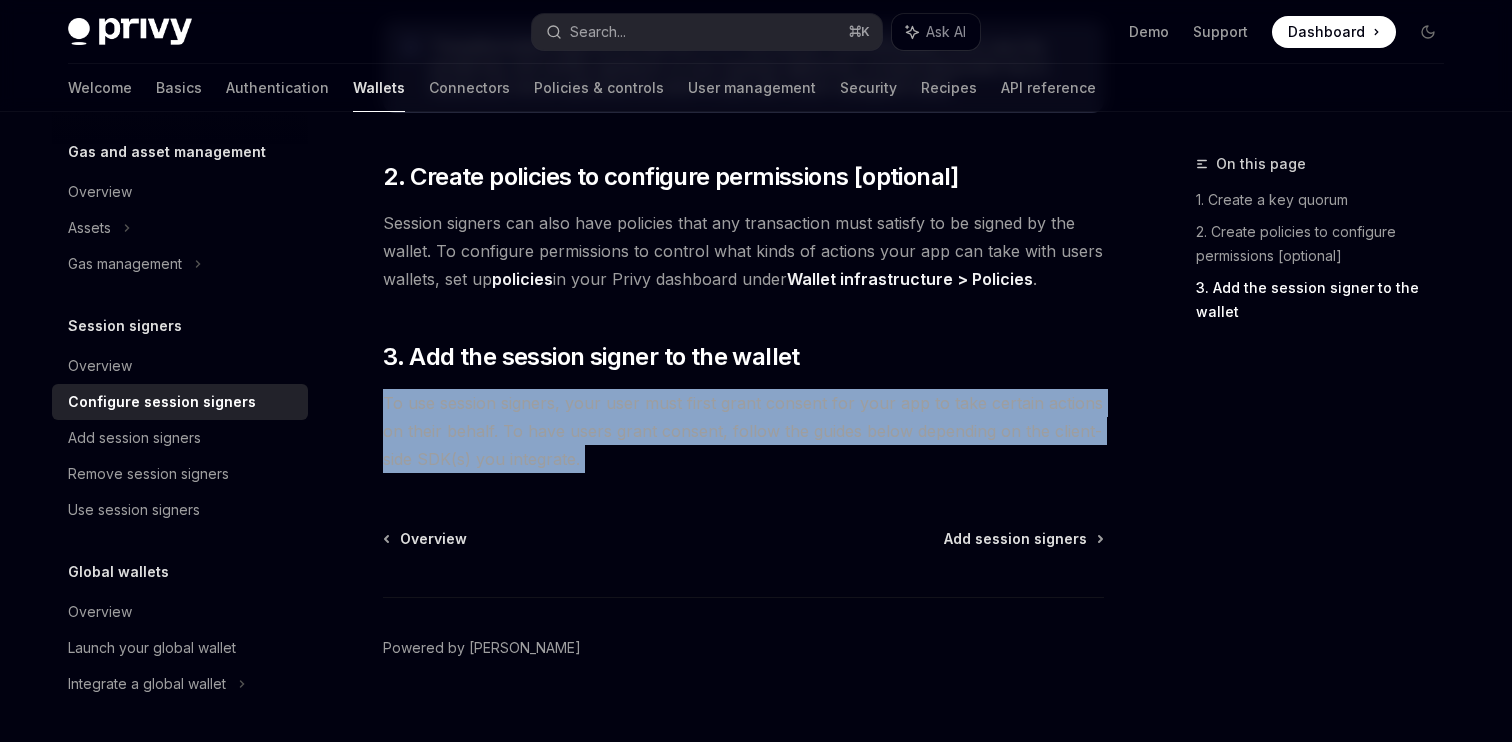 click on "To use session signers, your user must first grant consent for your app to take certain actions on their behalf. To have users grant consent, follow the guides below depending on the client-side SDK(s) you integrate." at bounding box center (743, 431) 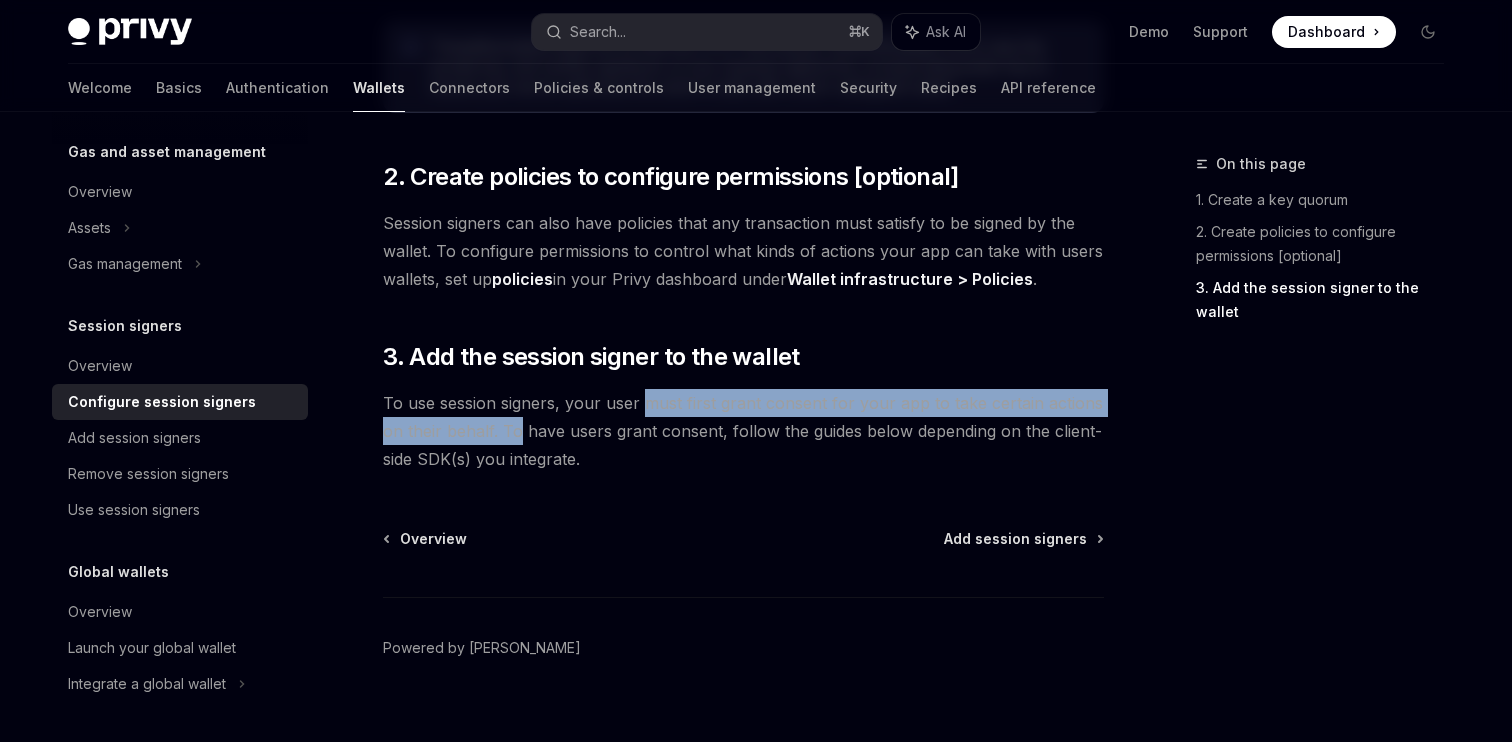 drag, startPoint x: 649, startPoint y: 374, endPoint x: 506, endPoint y: 398, distance: 145 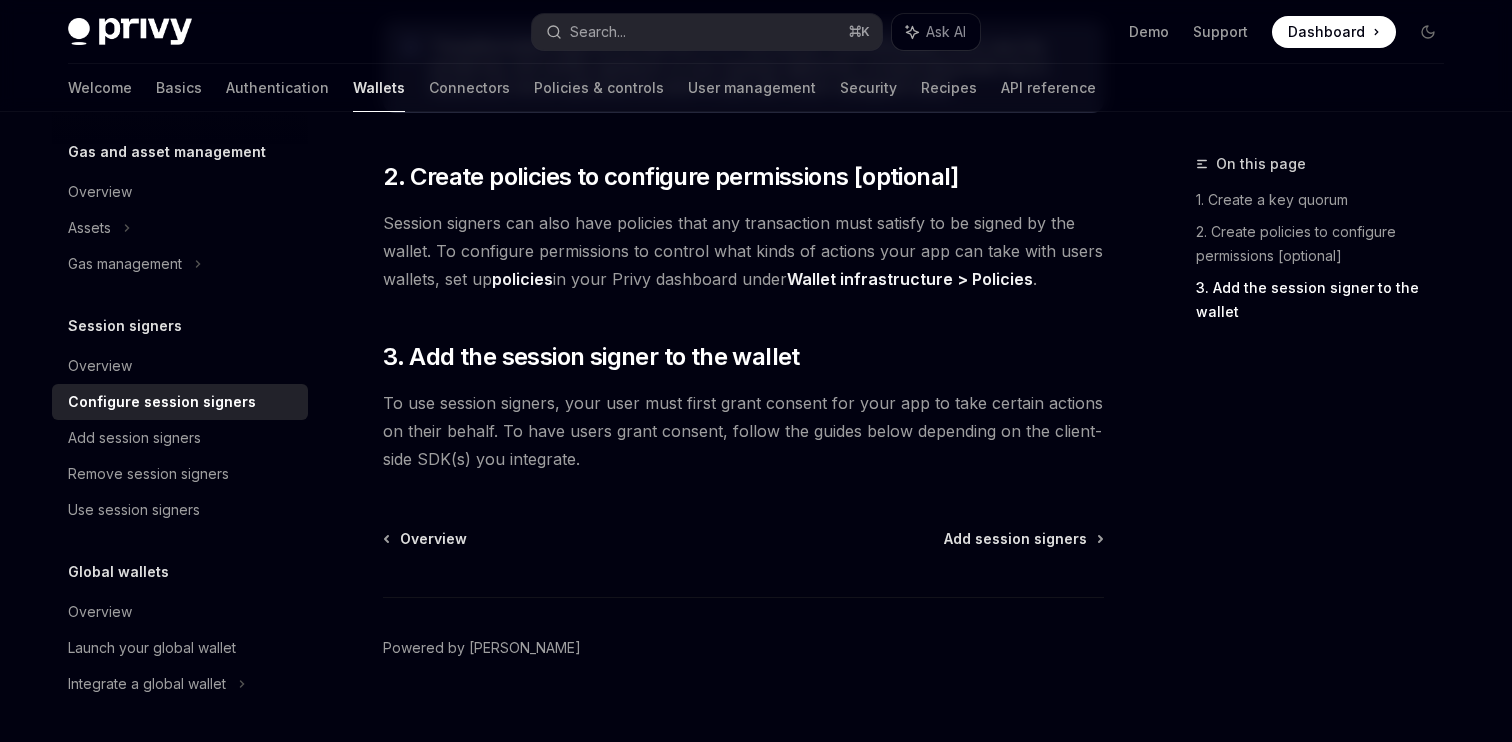 click on "To use session signers, your user must first grant consent for your app to take certain actions on their behalf. To have users grant consent, follow the guides below depending on the client-side SDK(s) you integrate." at bounding box center (743, 431) 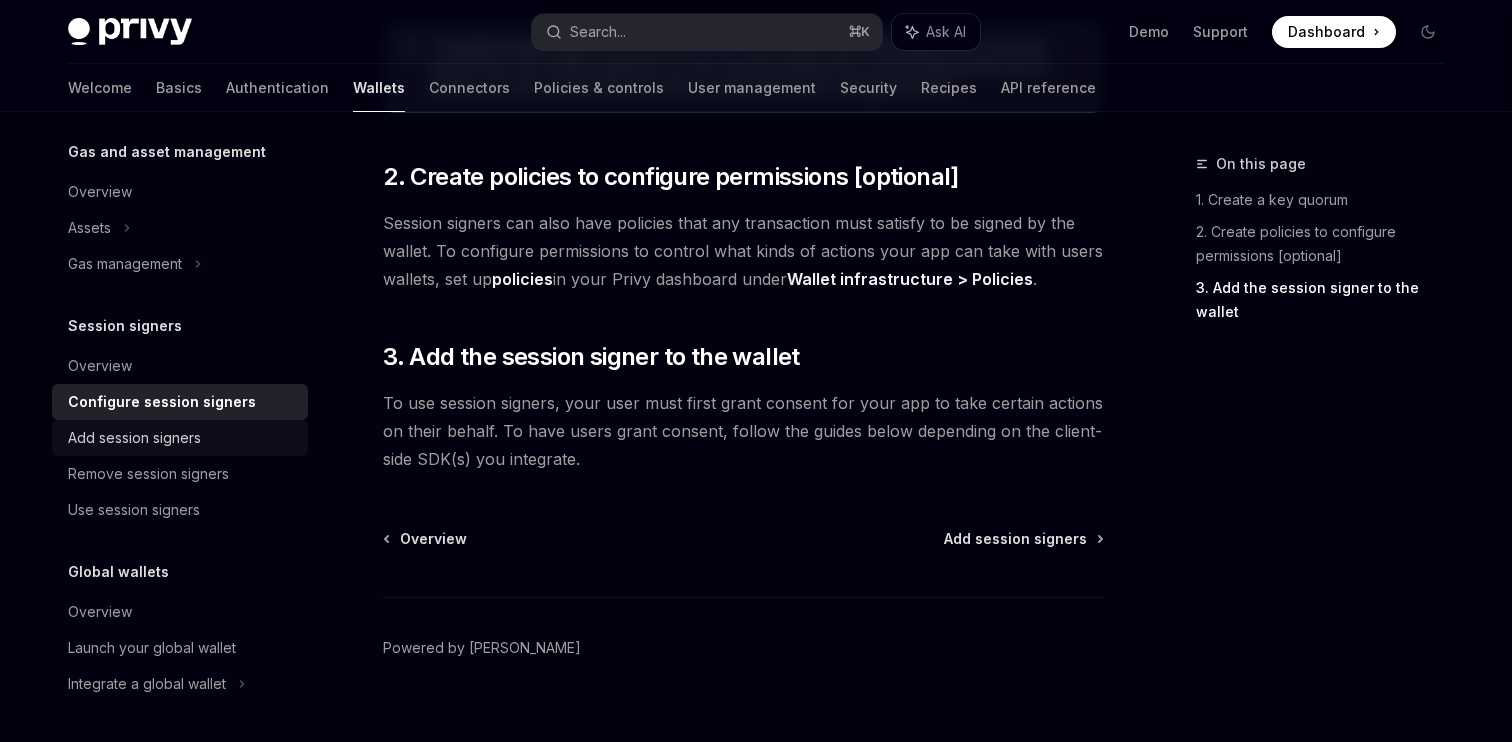 click on "Add session signers" at bounding box center (182, 438) 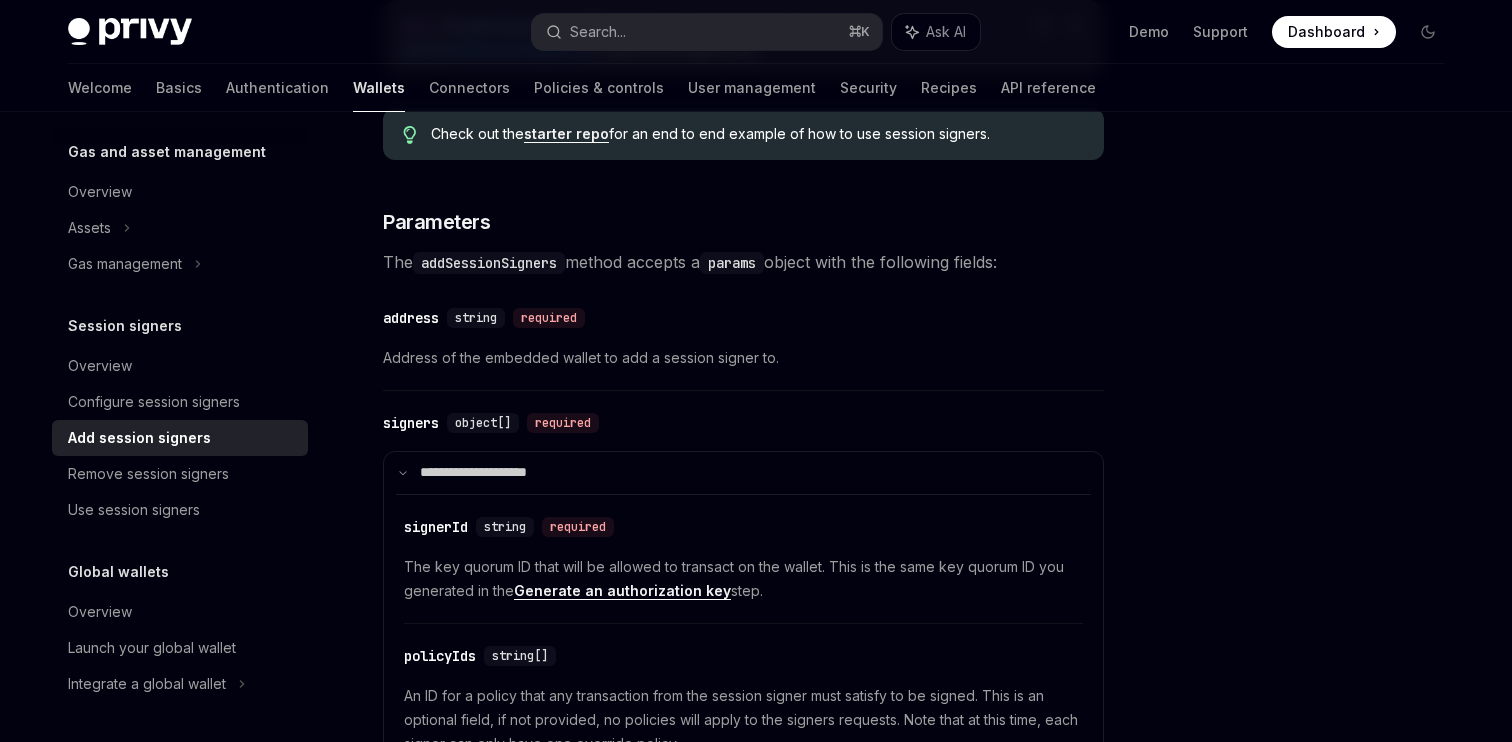 scroll, scrollTop: 697, scrollLeft: 0, axis: vertical 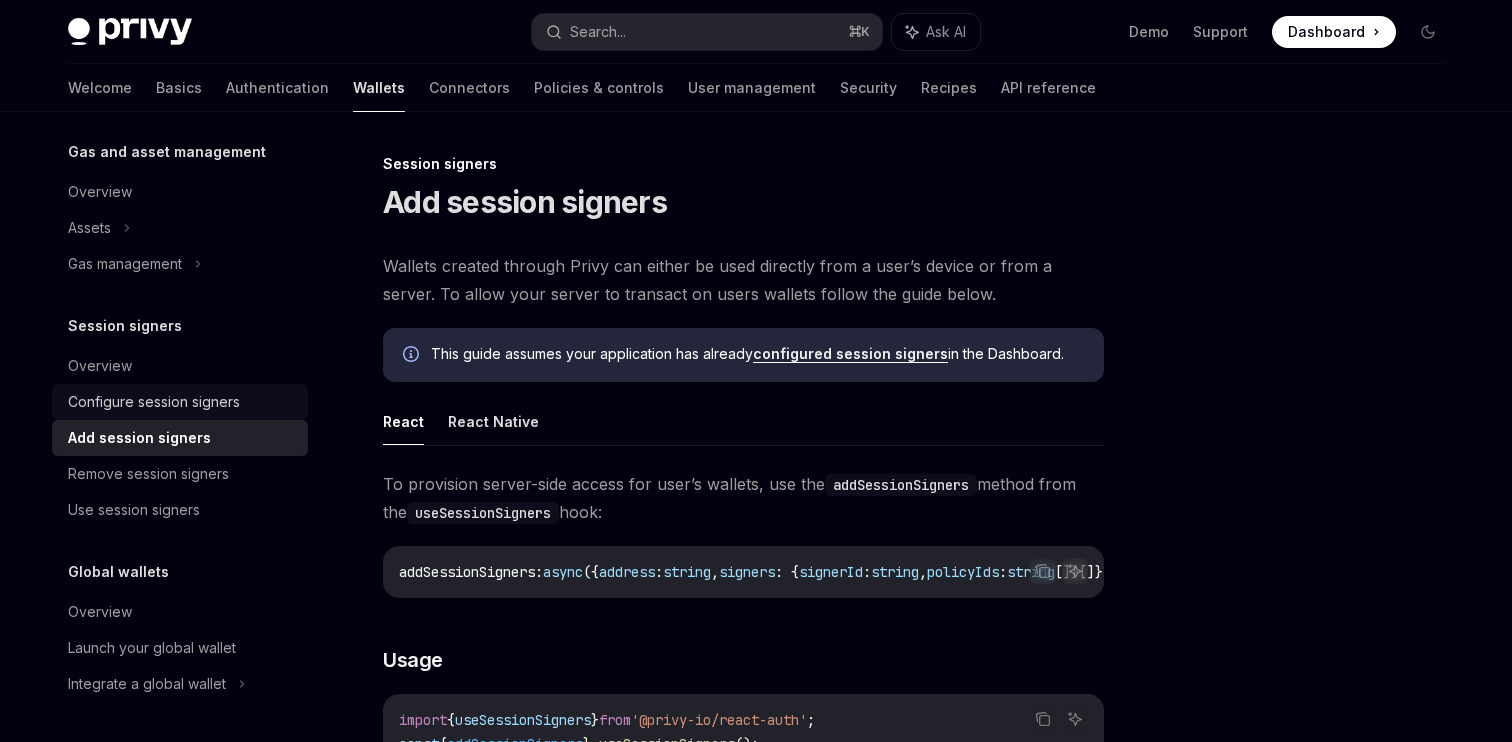 click on "Configure session signers" at bounding box center (154, 402) 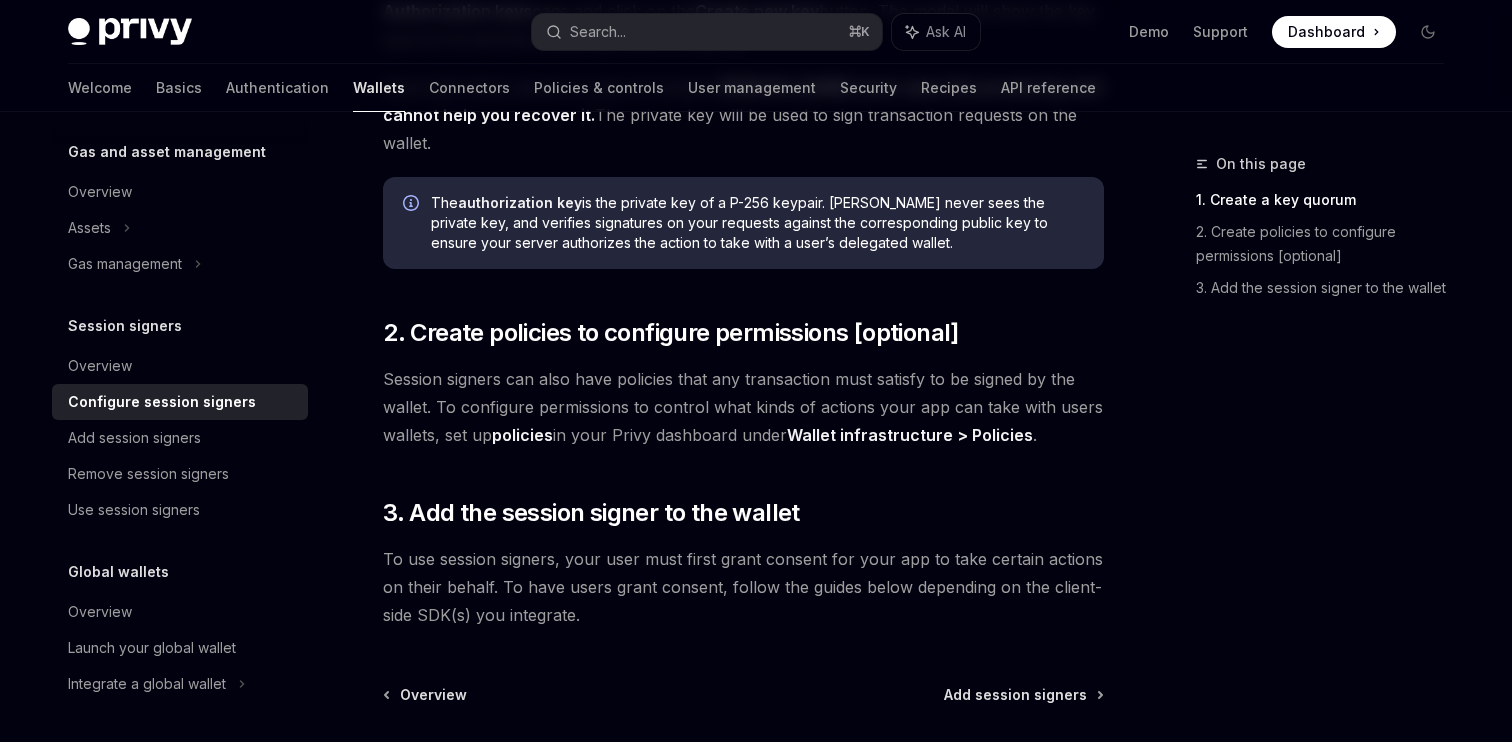 scroll, scrollTop: 565, scrollLeft: 0, axis: vertical 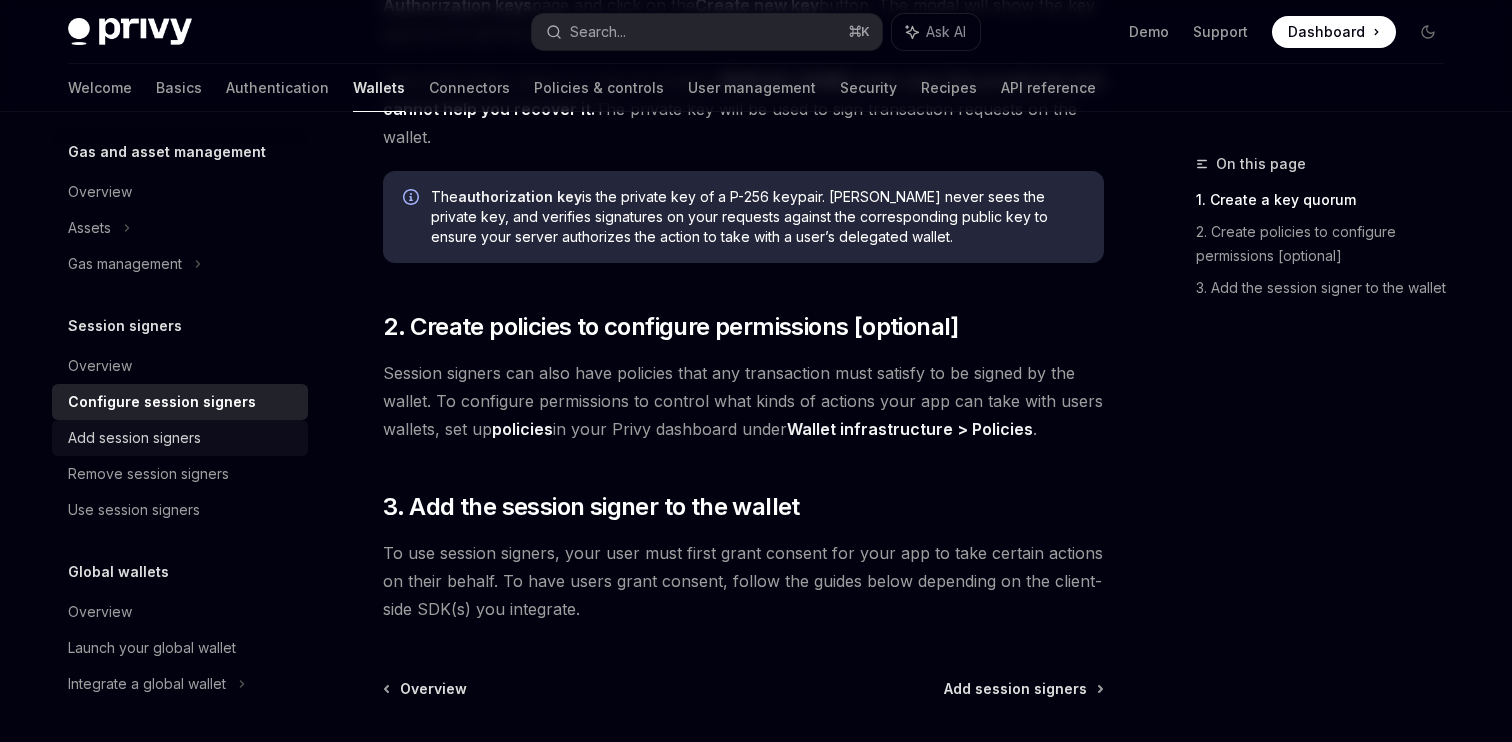 click on "Add session signers" at bounding box center [134, 438] 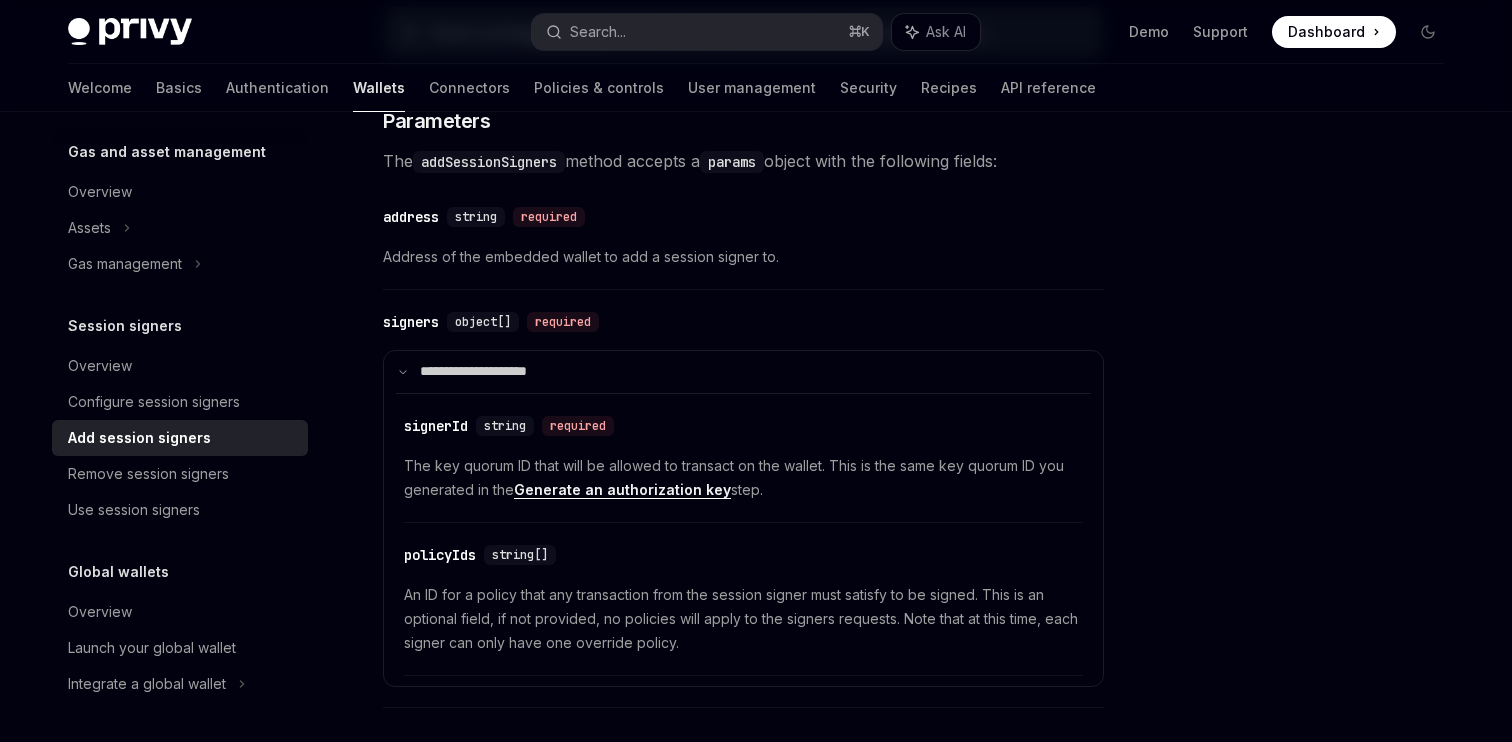 scroll, scrollTop: 856, scrollLeft: 0, axis: vertical 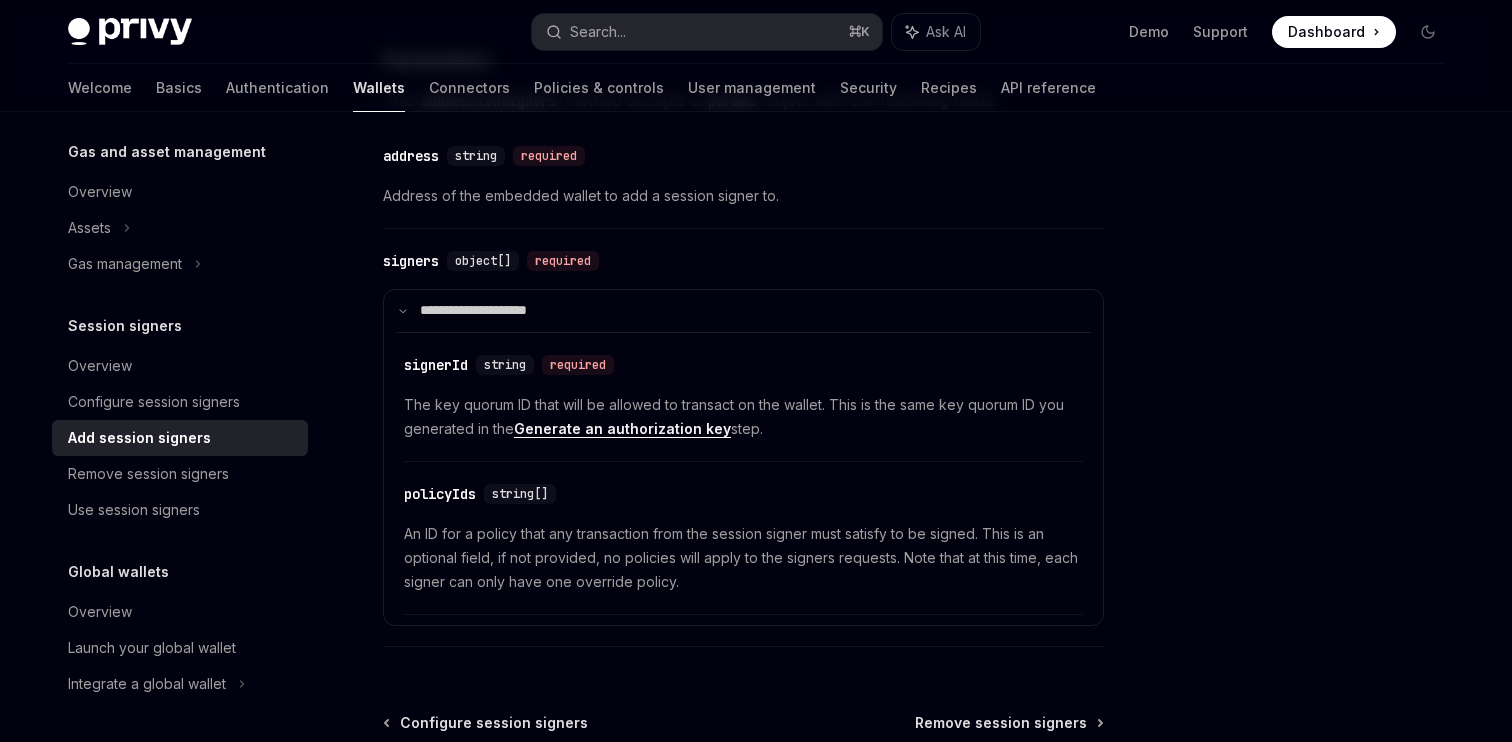 click on "An ID for a policy that any transaction from the session signer must satisfy to be signed. This is an optional field, if not provided, no policies will apply to the signers requests. Note that at this time, each signer can only have one override policy." at bounding box center (743, 558) 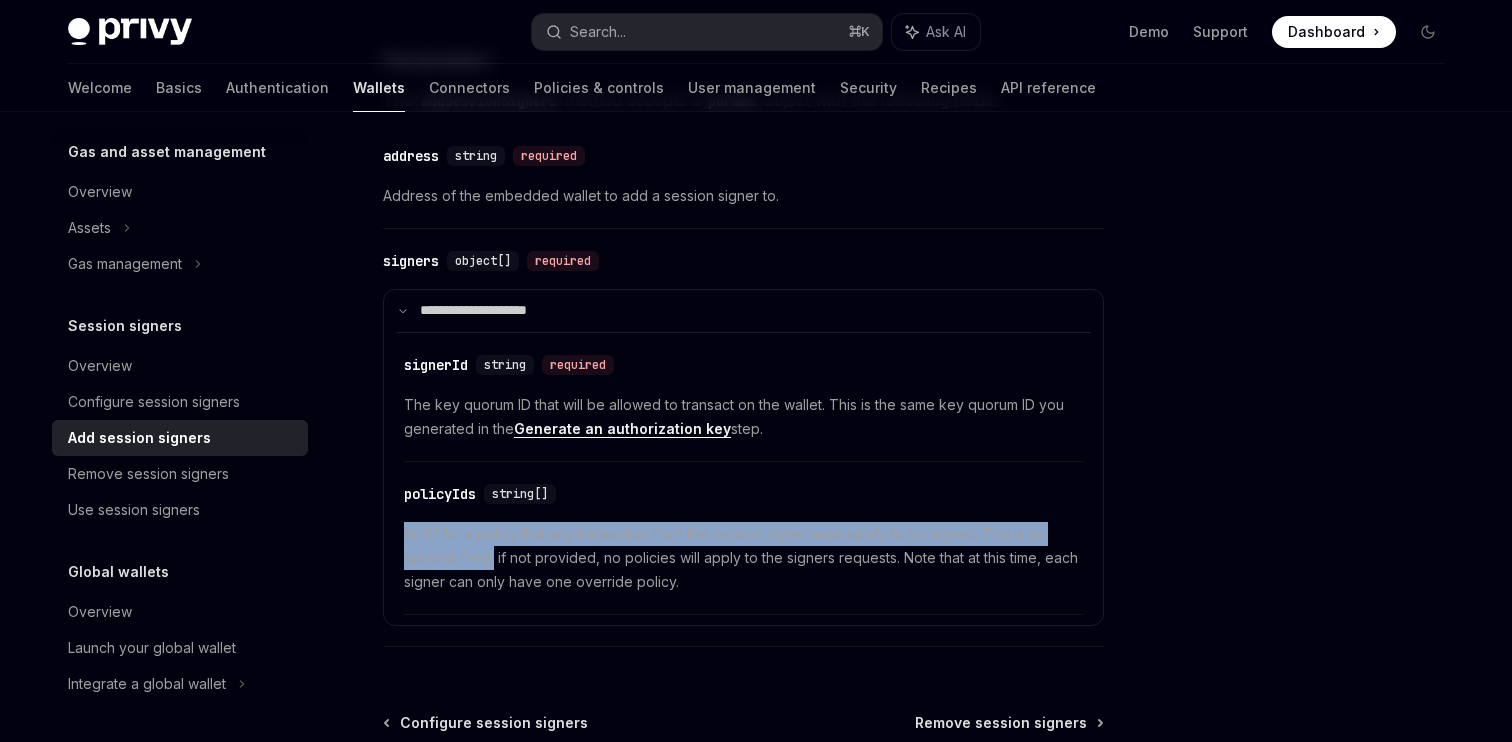 drag, startPoint x: 413, startPoint y: 544, endPoint x: 486, endPoint y: 564, distance: 75.690155 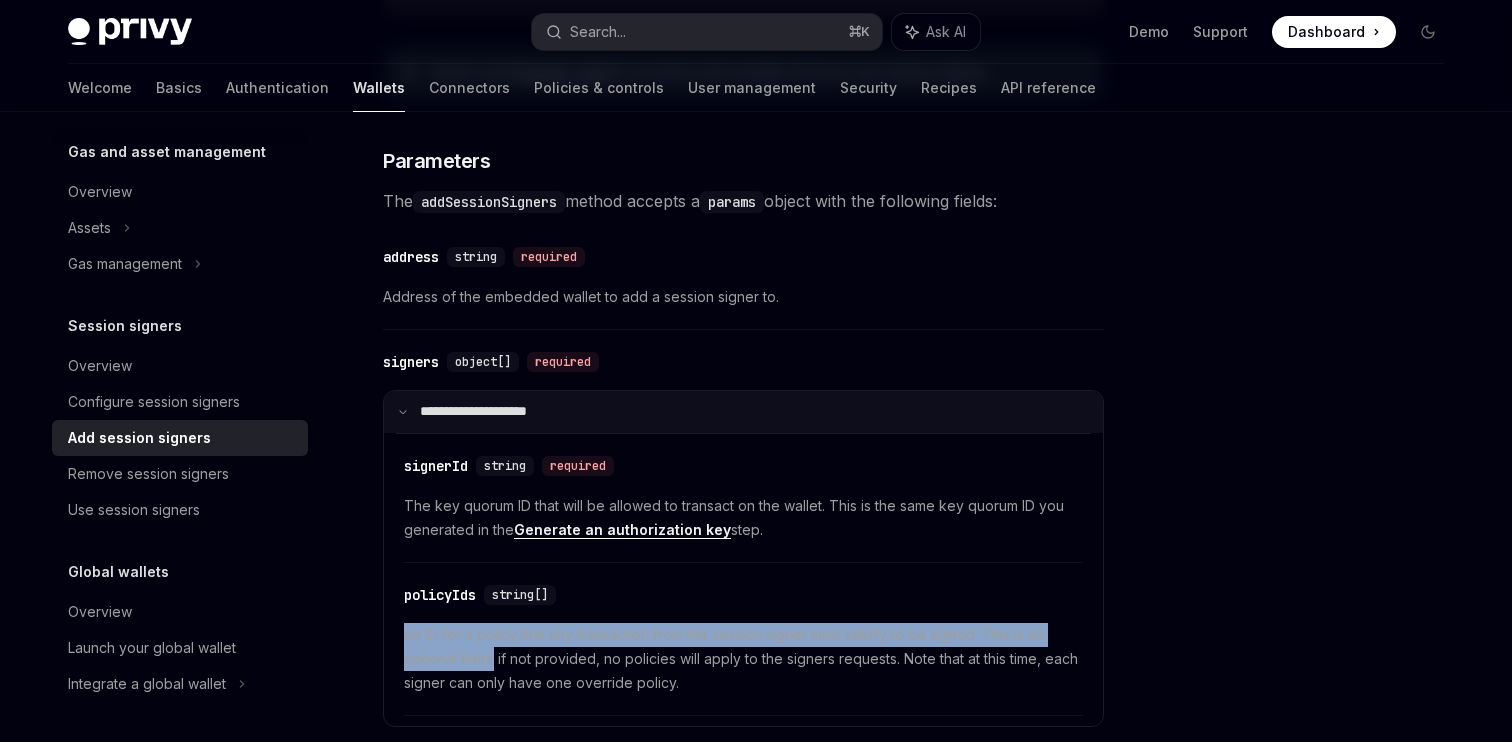 scroll, scrollTop: 754, scrollLeft: 0, axis: vertical 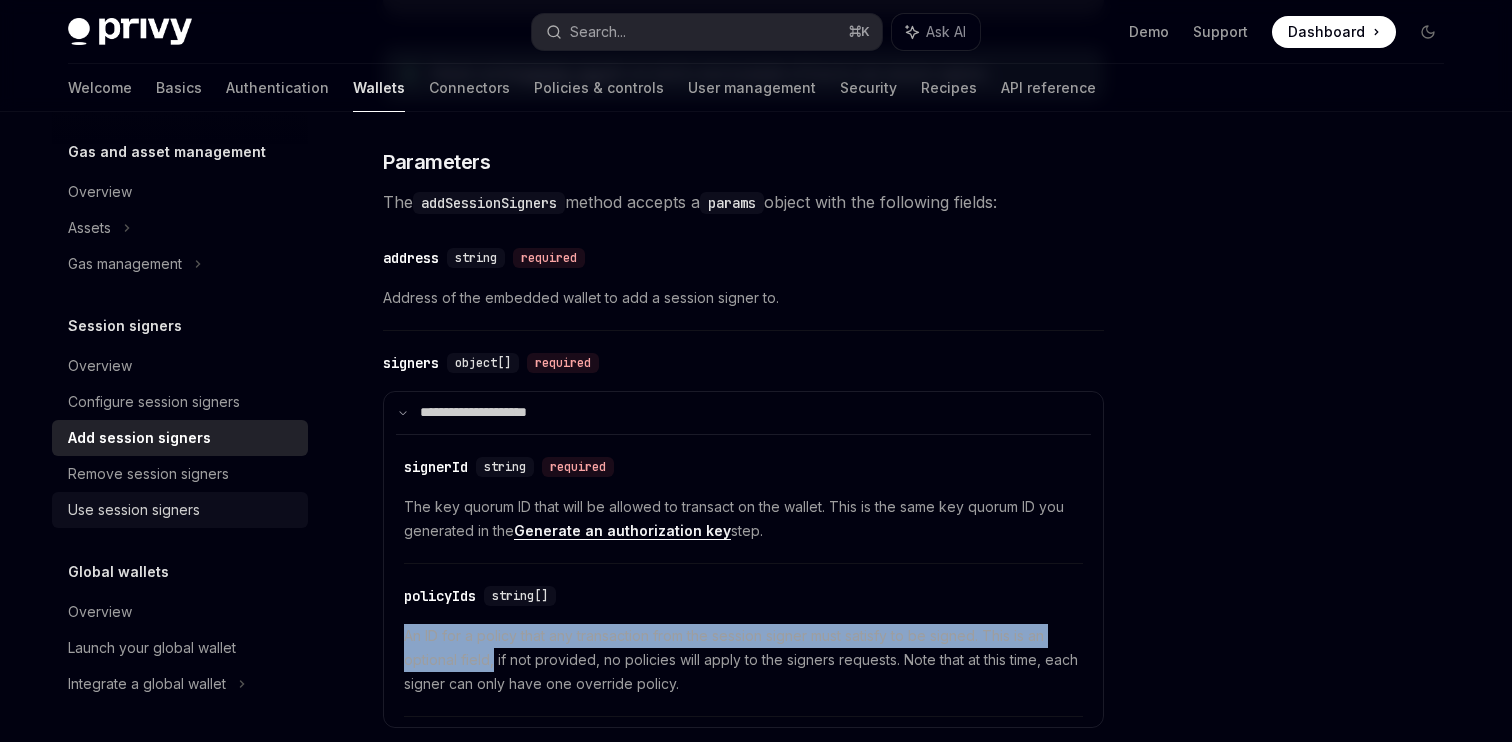 click on "Use session signers" at bounding box center [182, 510] 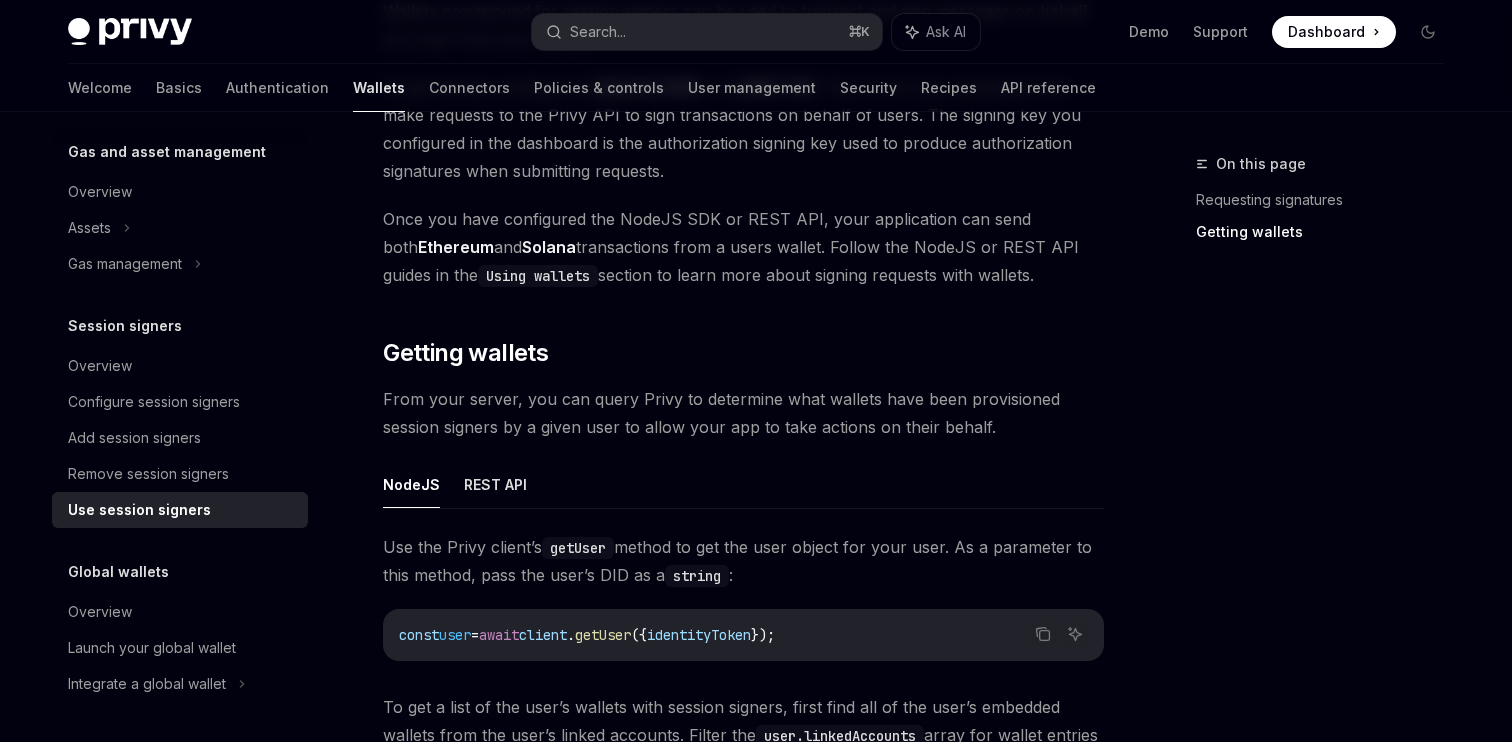 scroll, scrollTop: 274, scrollLeft: 0, axis: vertical 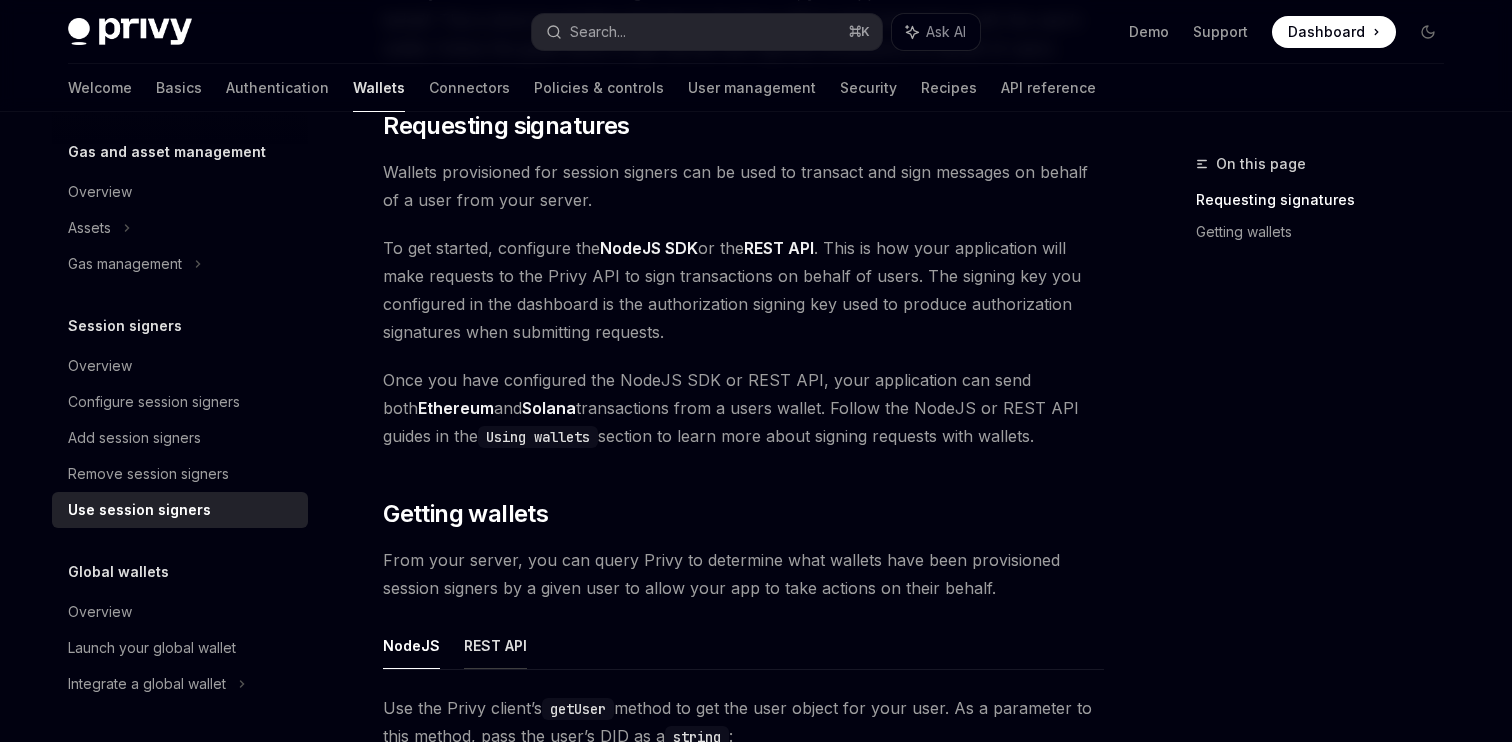 click on "REST API" at bounding box center (495, 645) 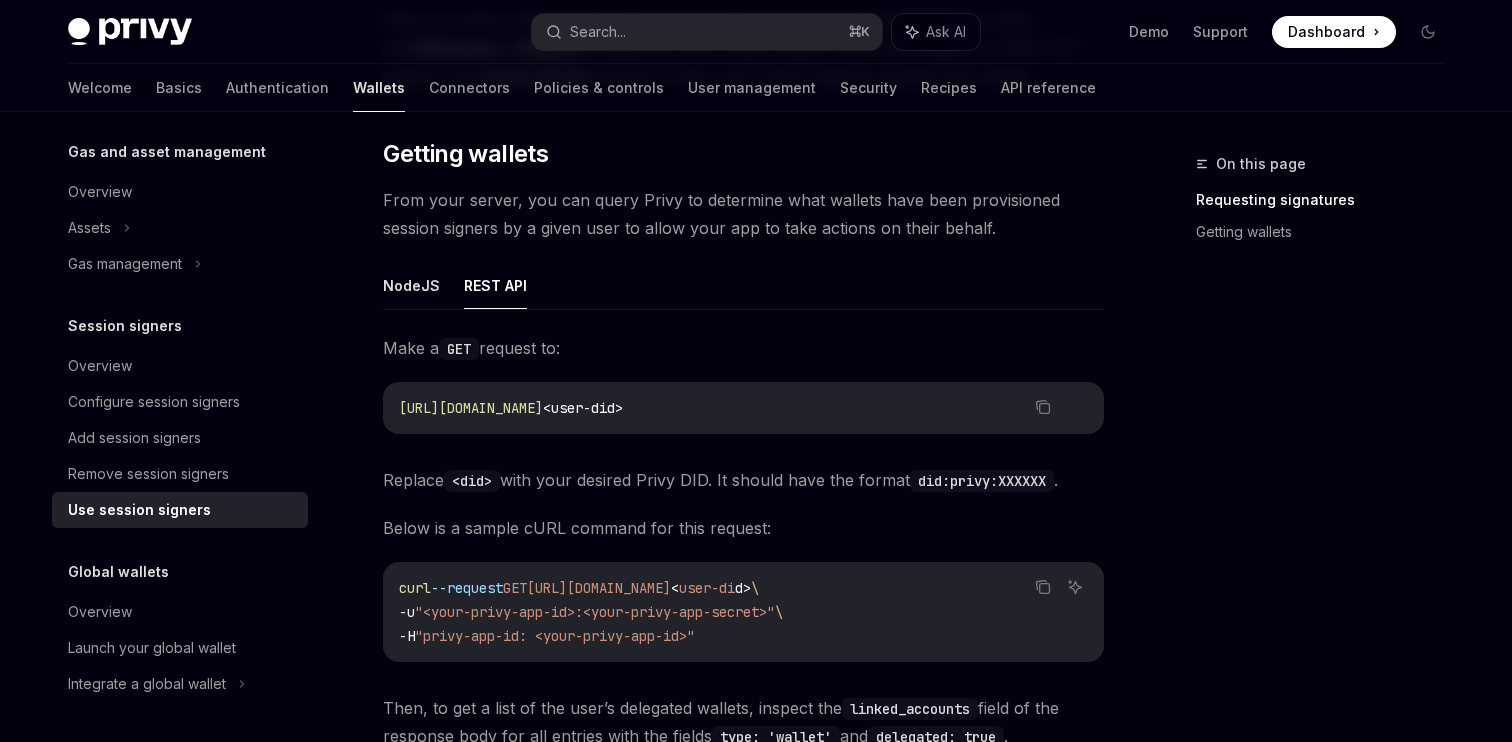 scroll, scrollTop: 683, scrollLeft: 0, axis: vertical 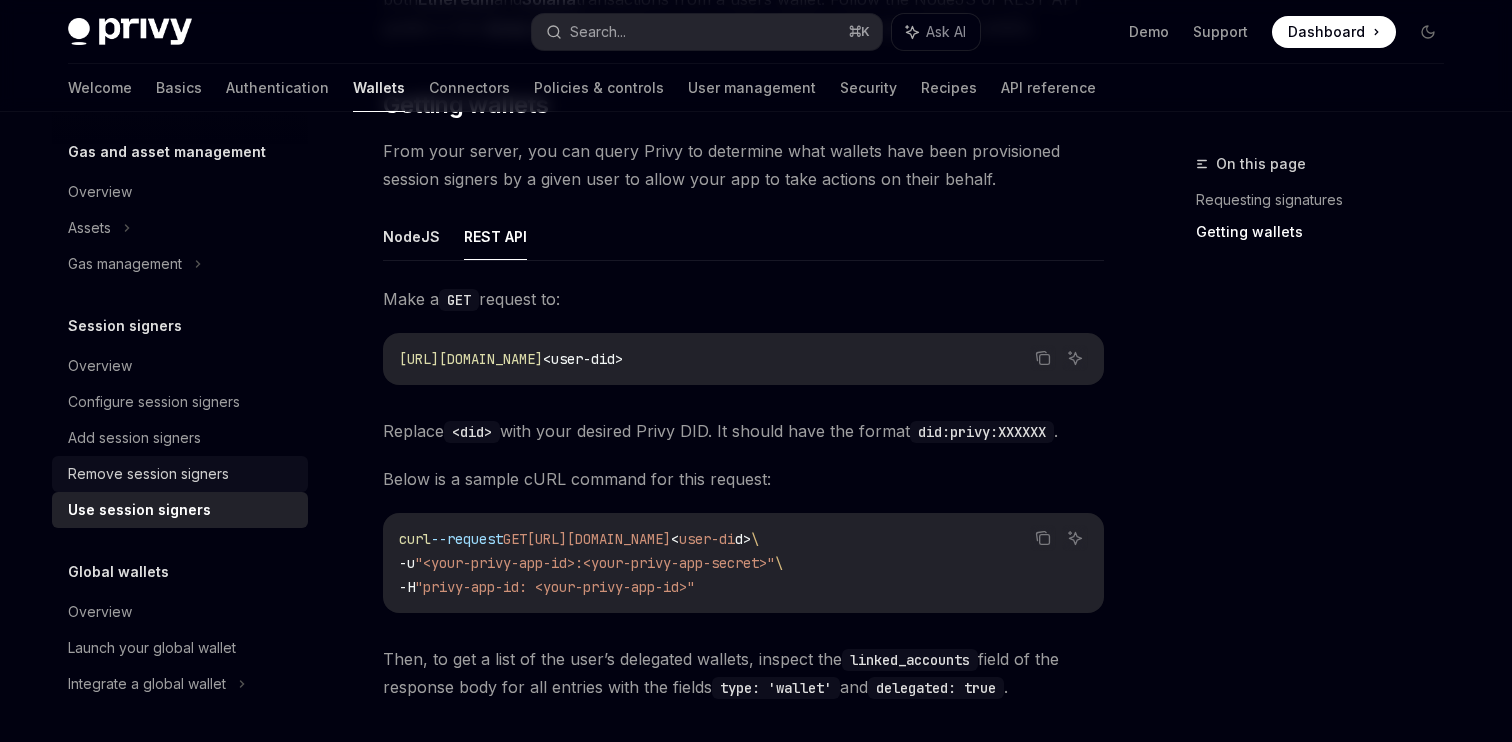 click on "Remove session signers" at bounding box center (148, 474) 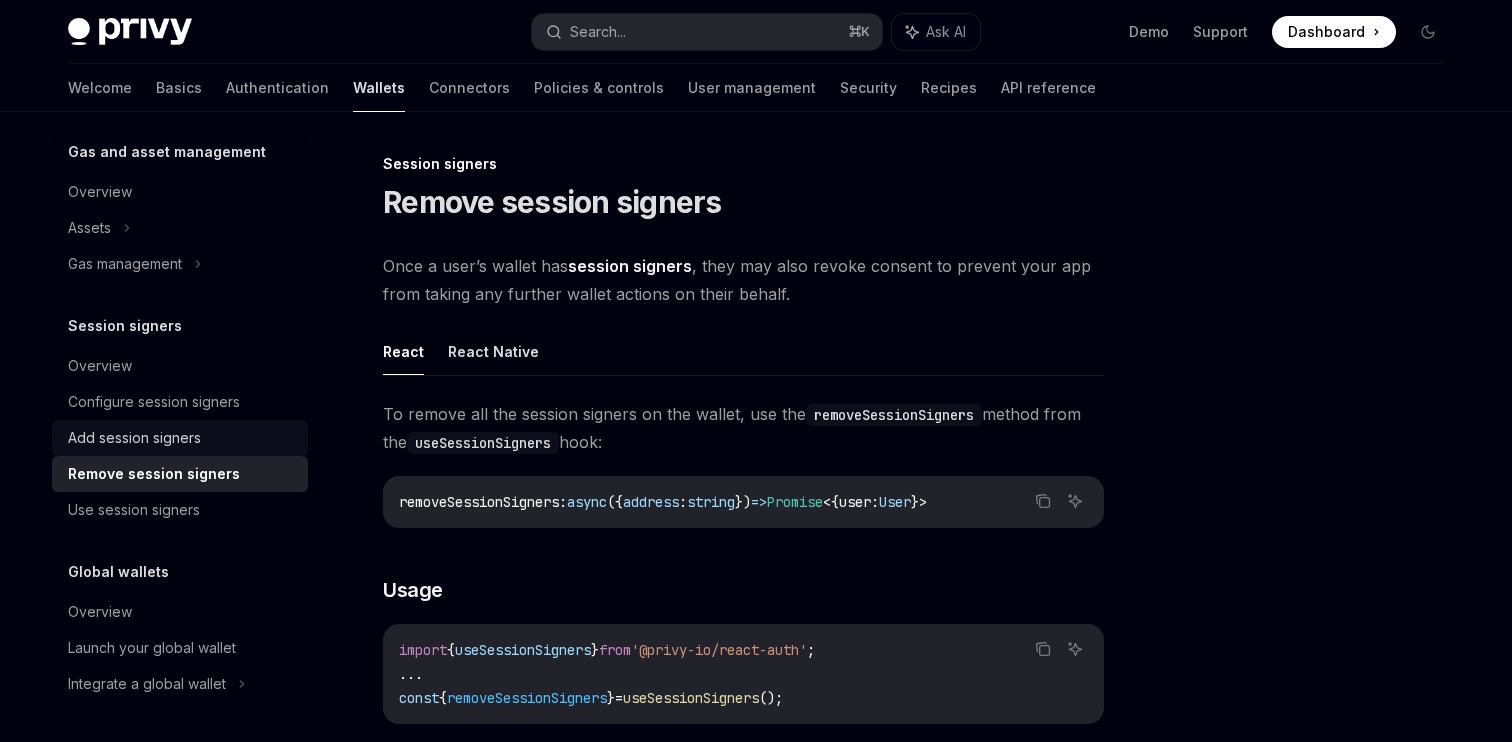 click on "Add session signers" at bounding box center [134, 438] 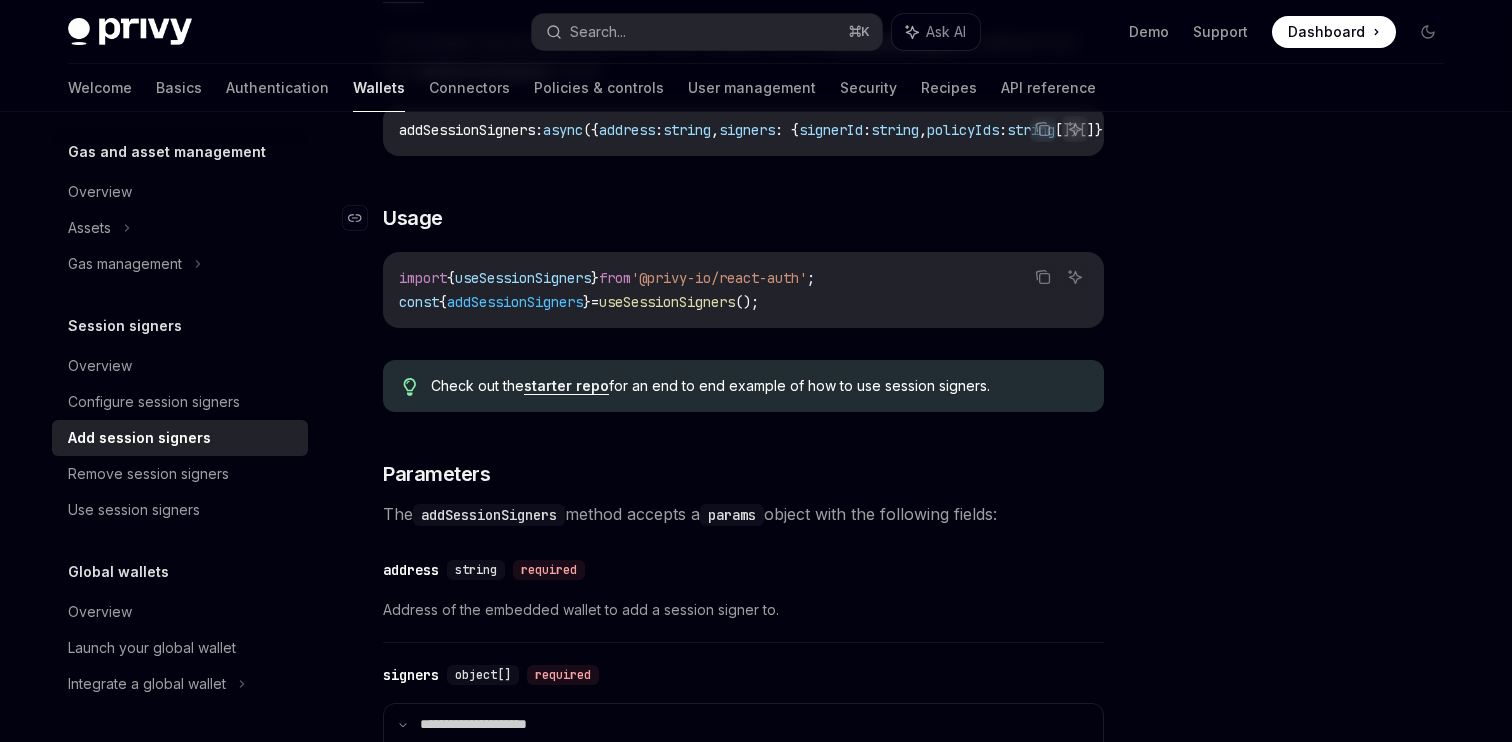 scroll, scrollTop: 660, scrollLeft: 0, axis: vertical 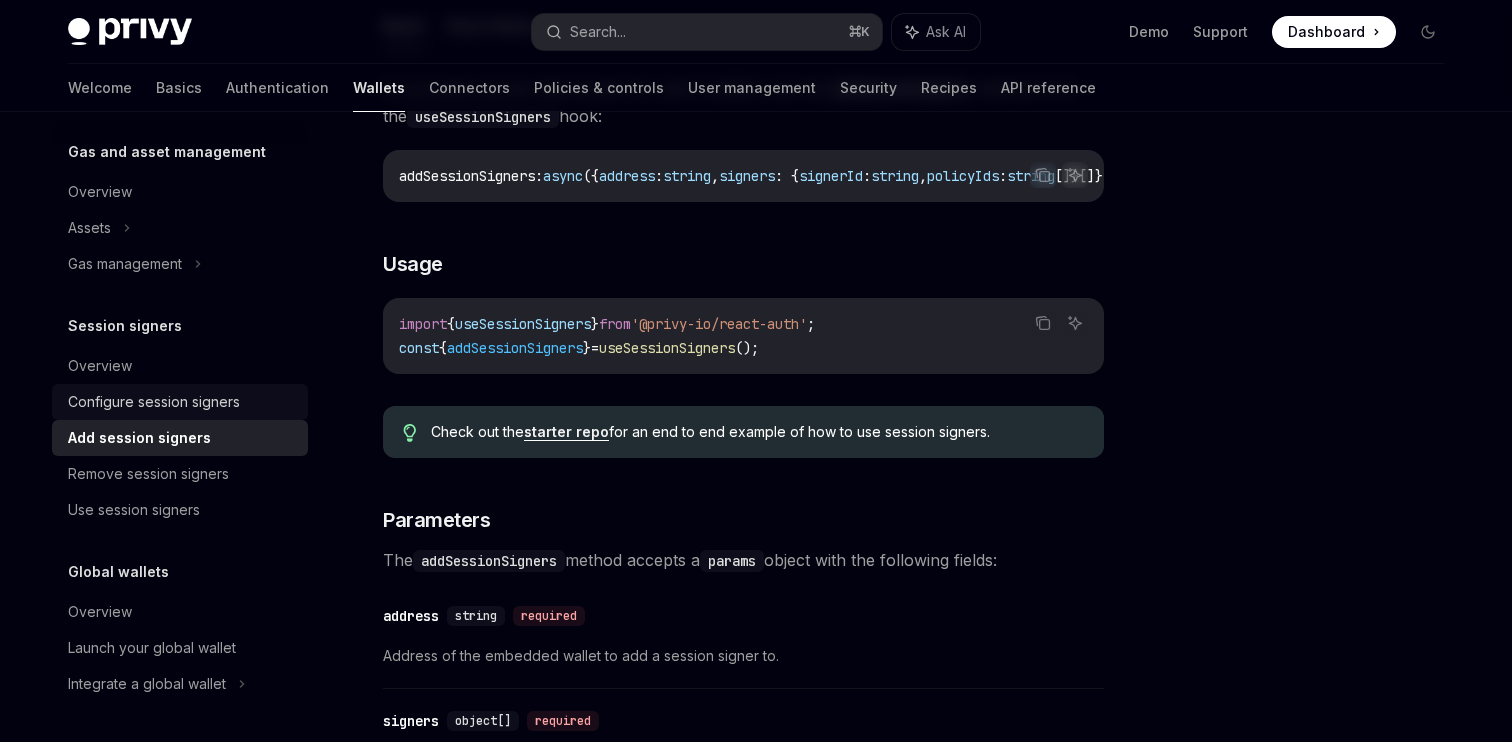 click on "Configure session signers" at bounding box center (154, 402) 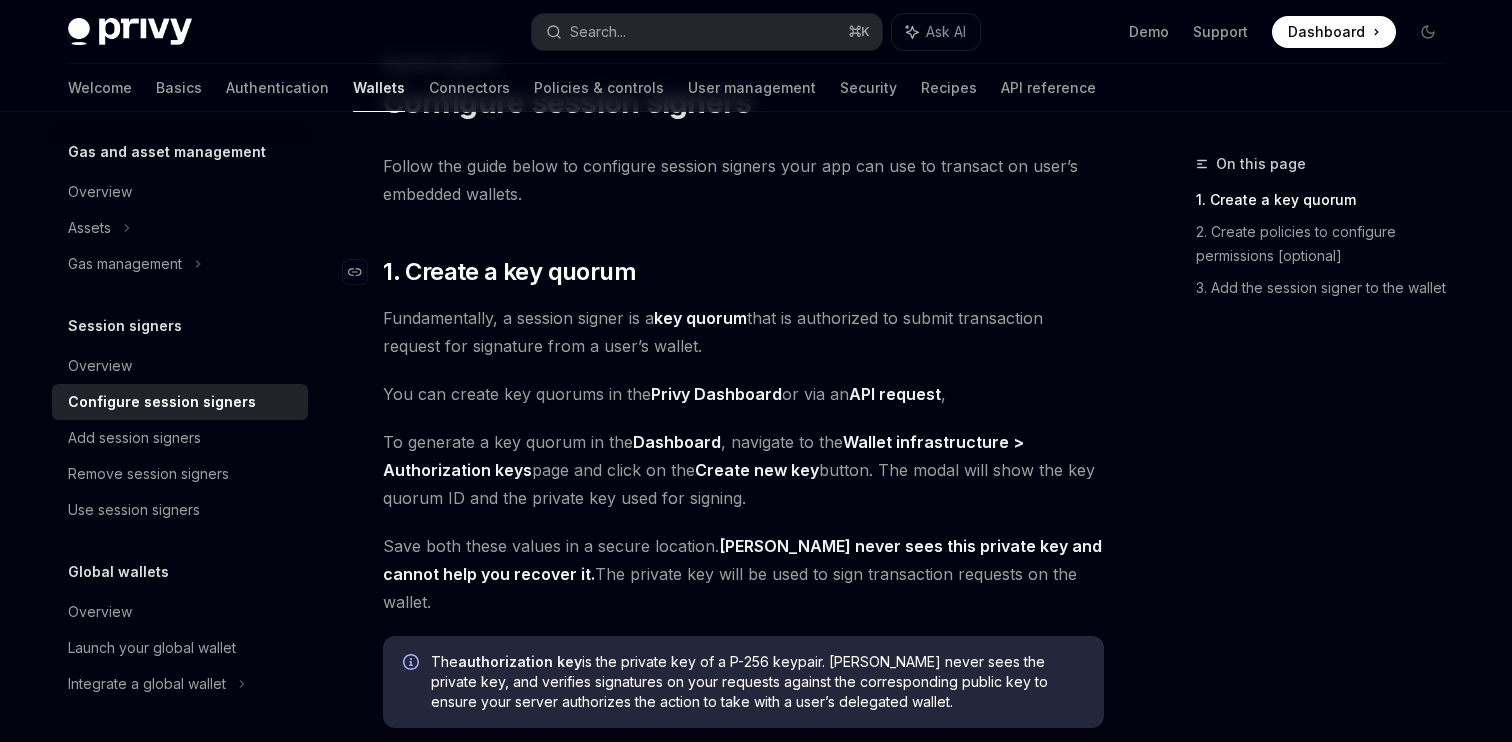 scroll, scrollTop: 0, scrollLeft: 0, axis: both 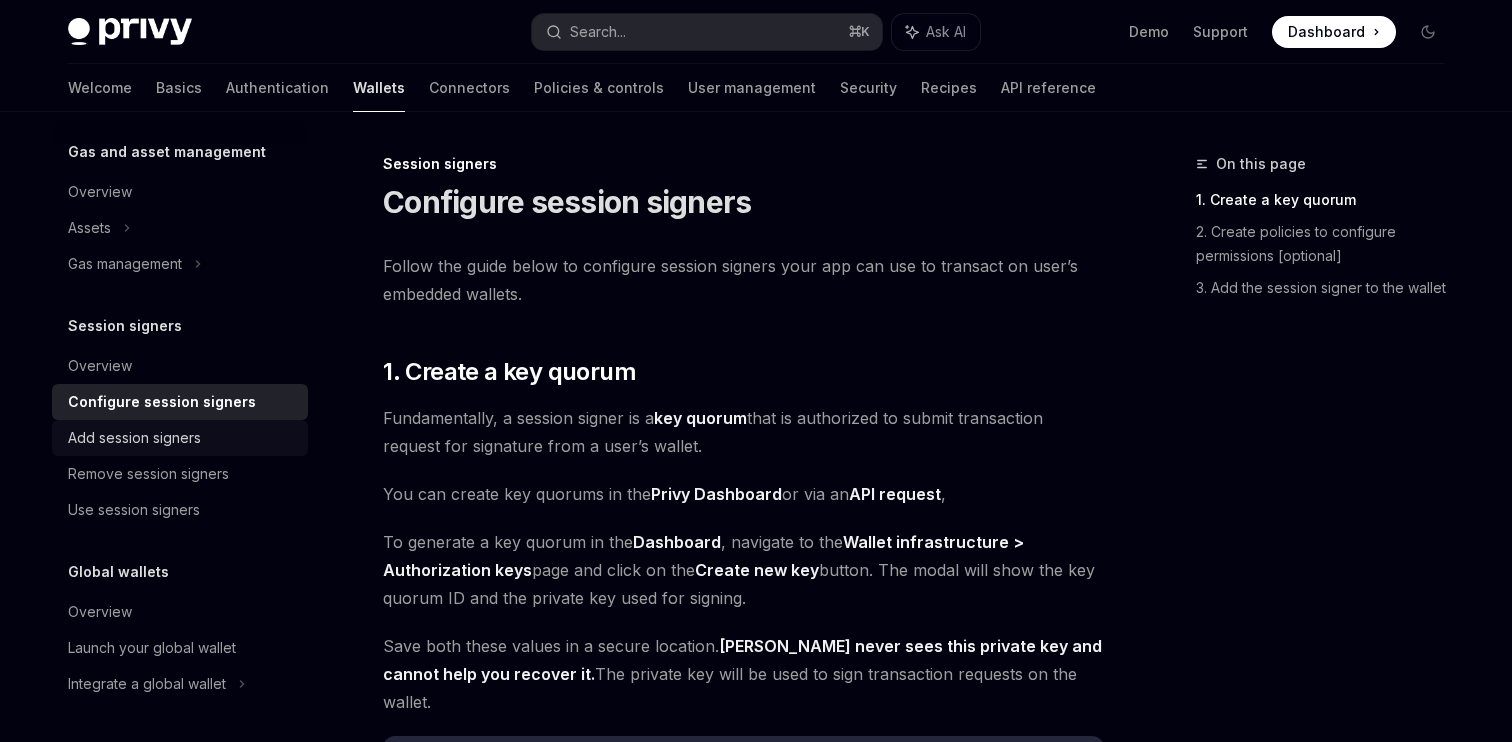 click on "Add session signers" at bounding box center [180, 438] 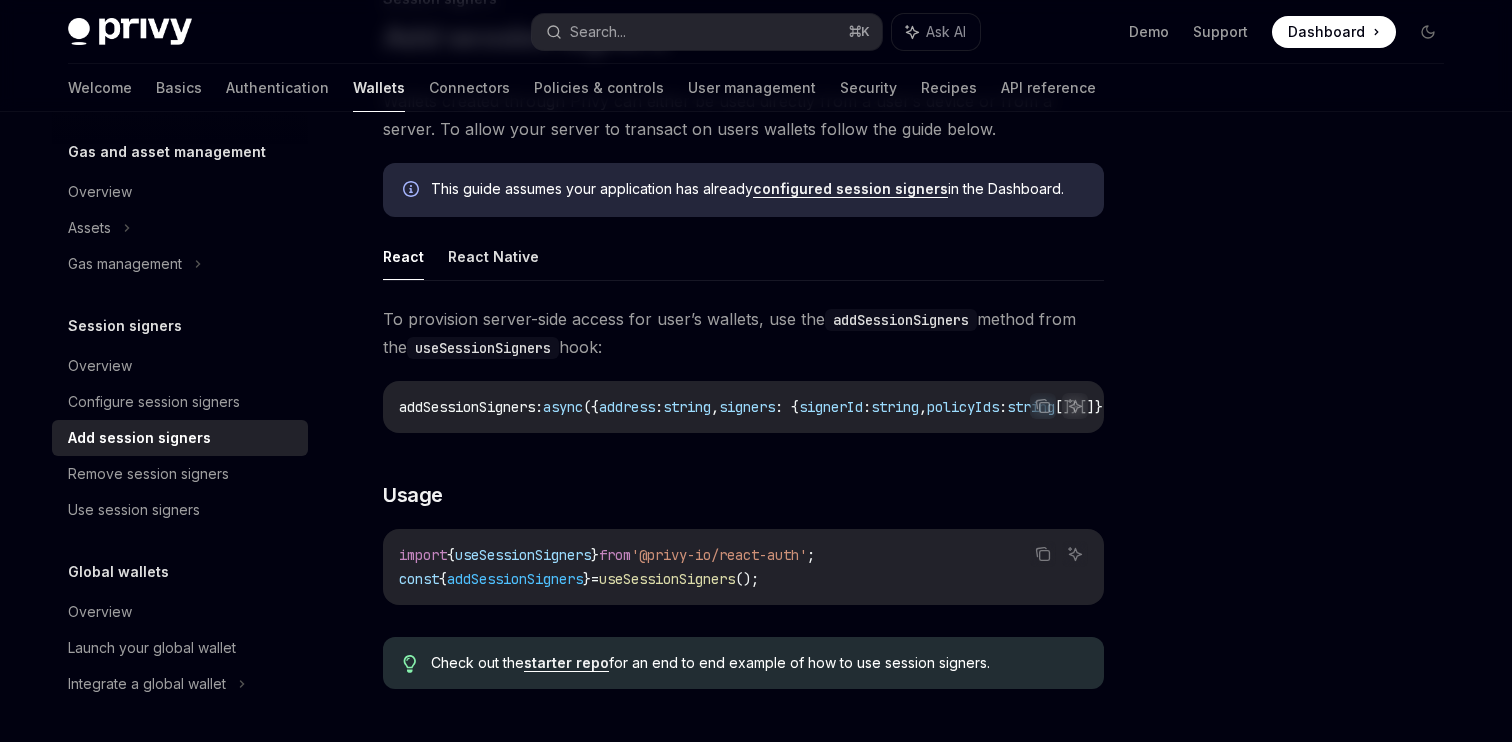 scroll, scrollTop: 183, scrollLeft: 0, axis: vertical 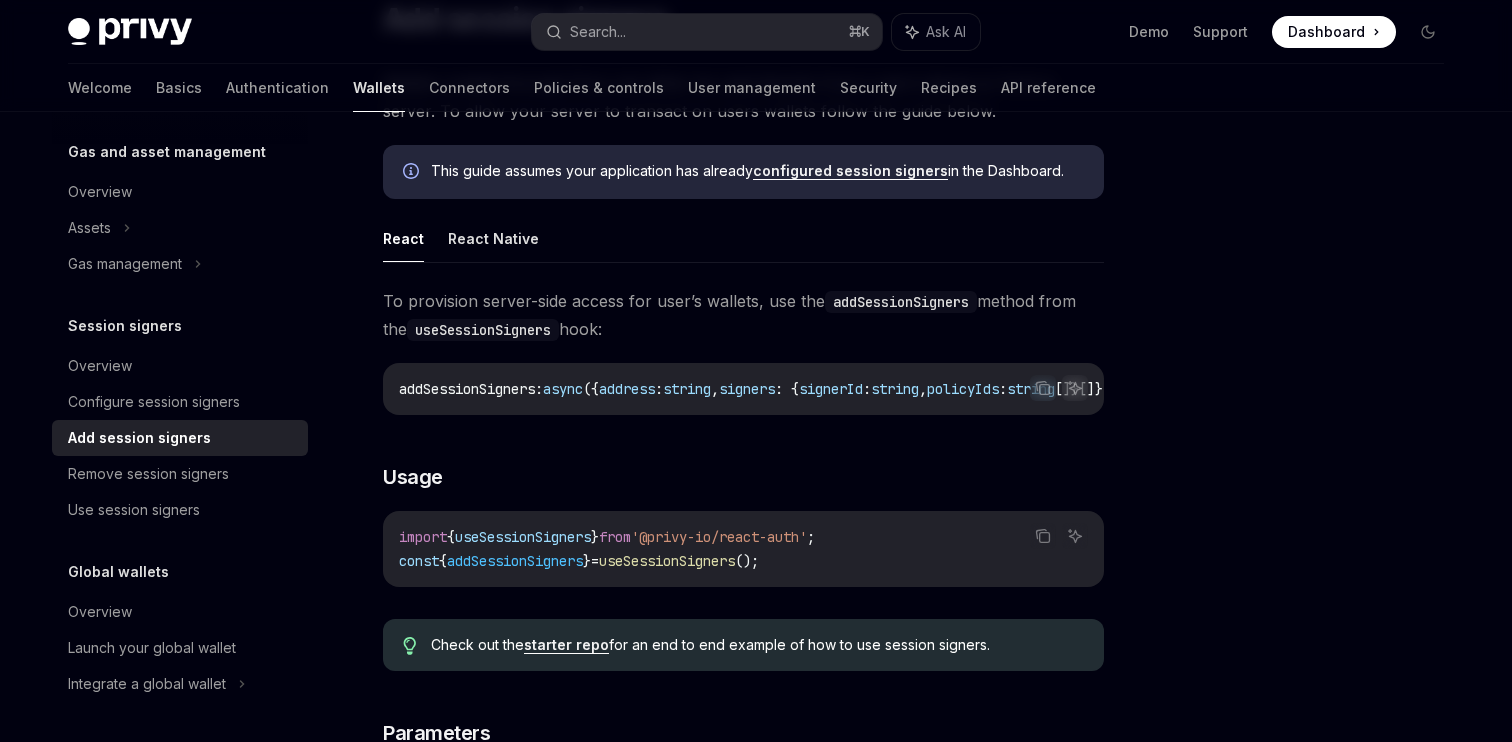 click on "useSessionSigners" at bounding box center [667, 561] 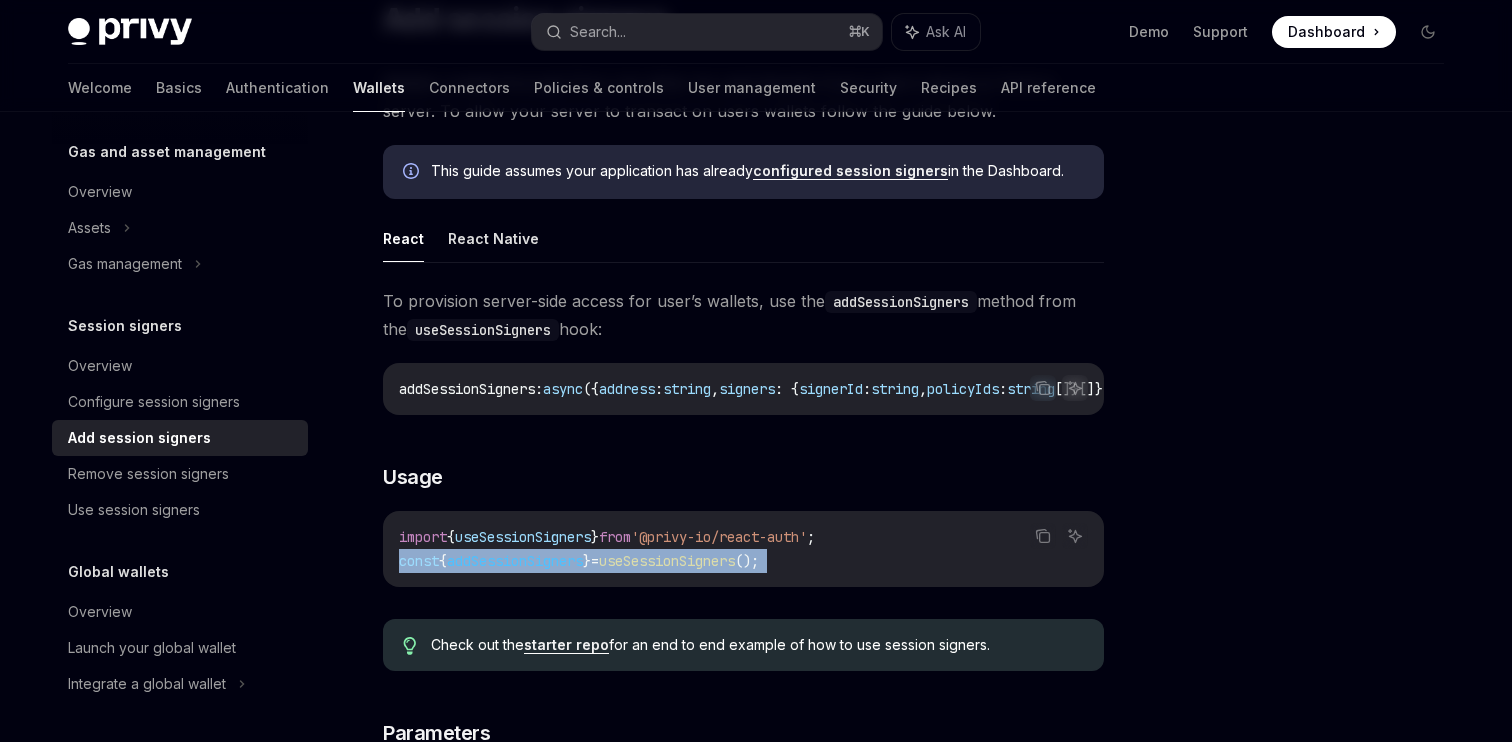 click on "useSessionSigners" at bounding box center (667, 561) 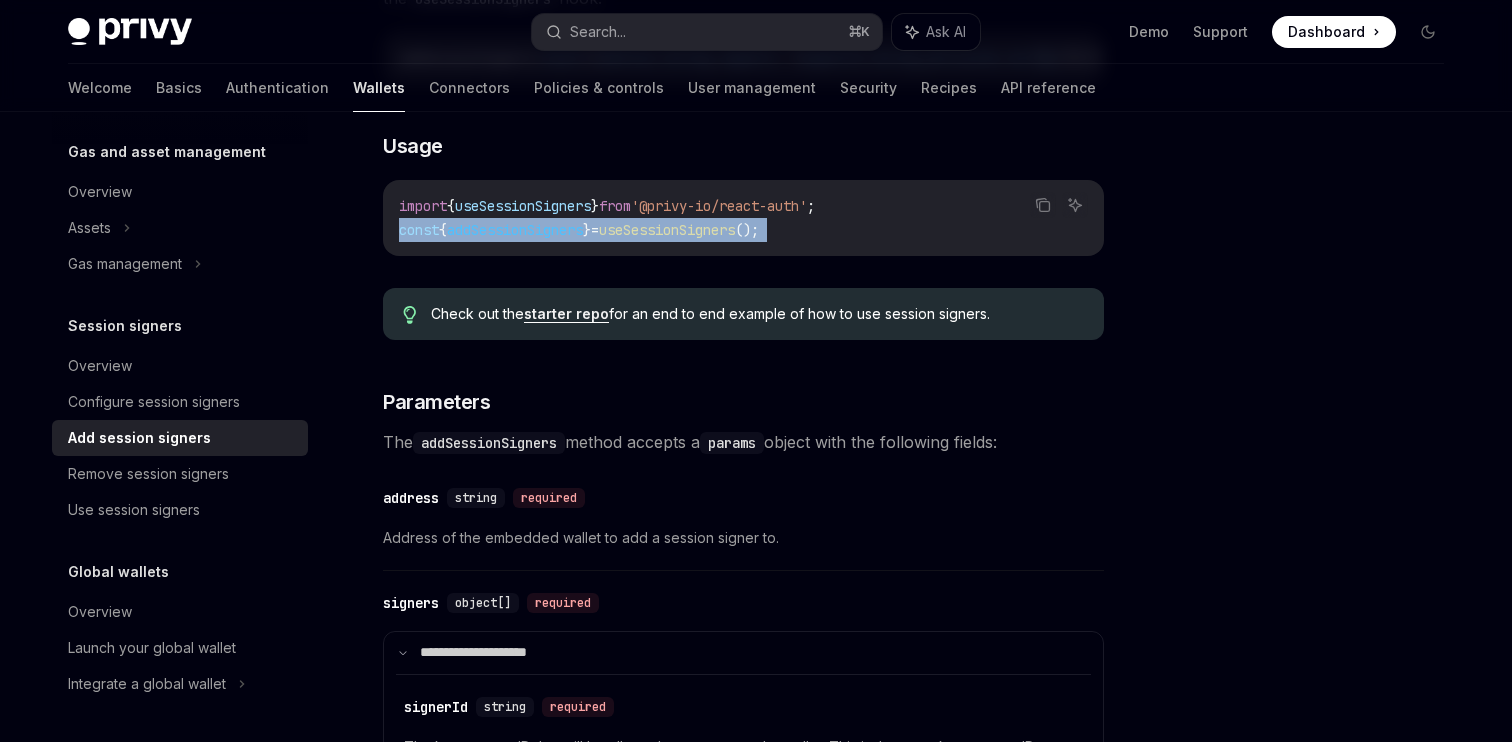 scroll, scrollTop: 511, scrollLeft: 0, axis: vertical 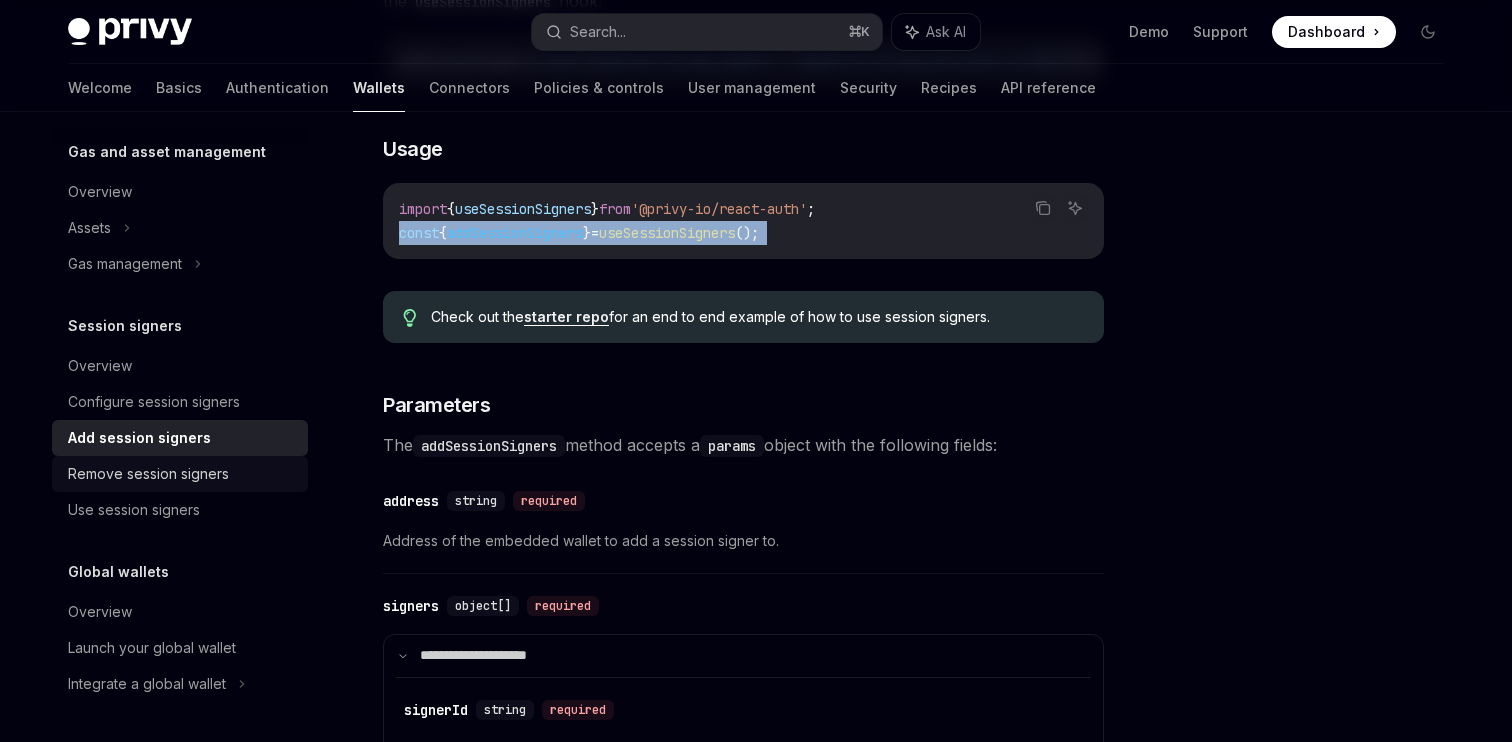 click on "Remove session signers" at bounding box center [148, 474] 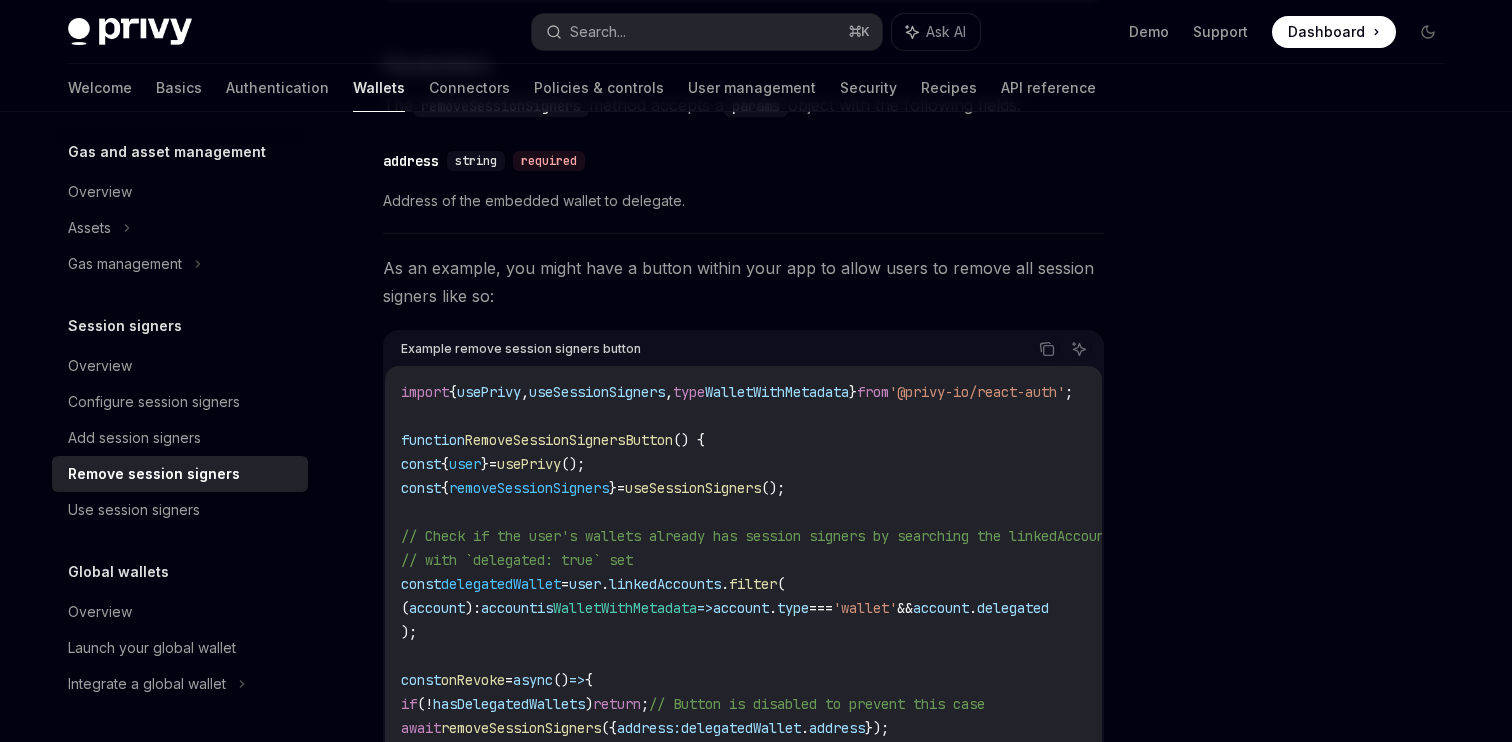 scroll, scrollTop: 1070, scrollLeft: 0, axis: vertical 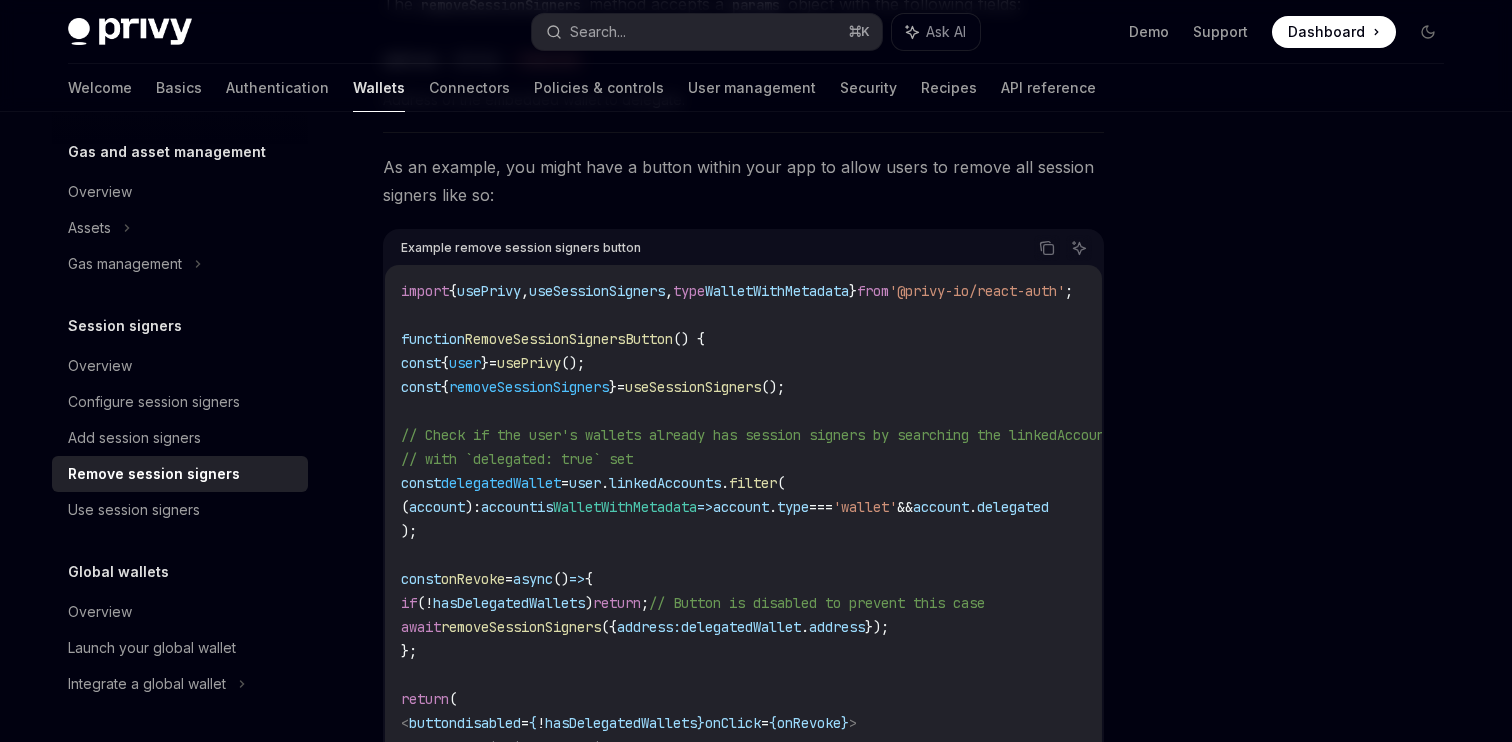 click on "useSessionSigners" at bounding box center (693, 387) 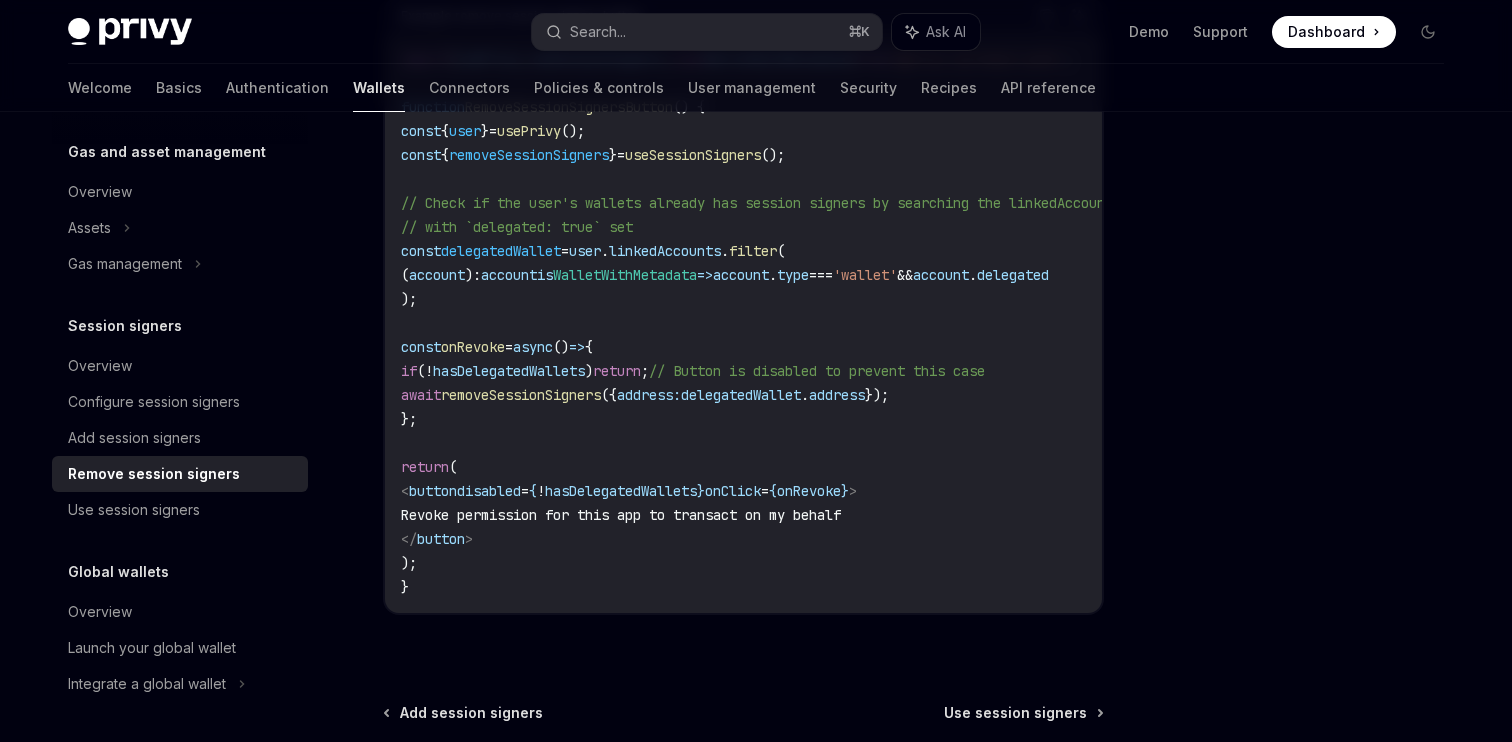 scroll, scrollTop: 1303, scrollLeft: 0, axis: vertical 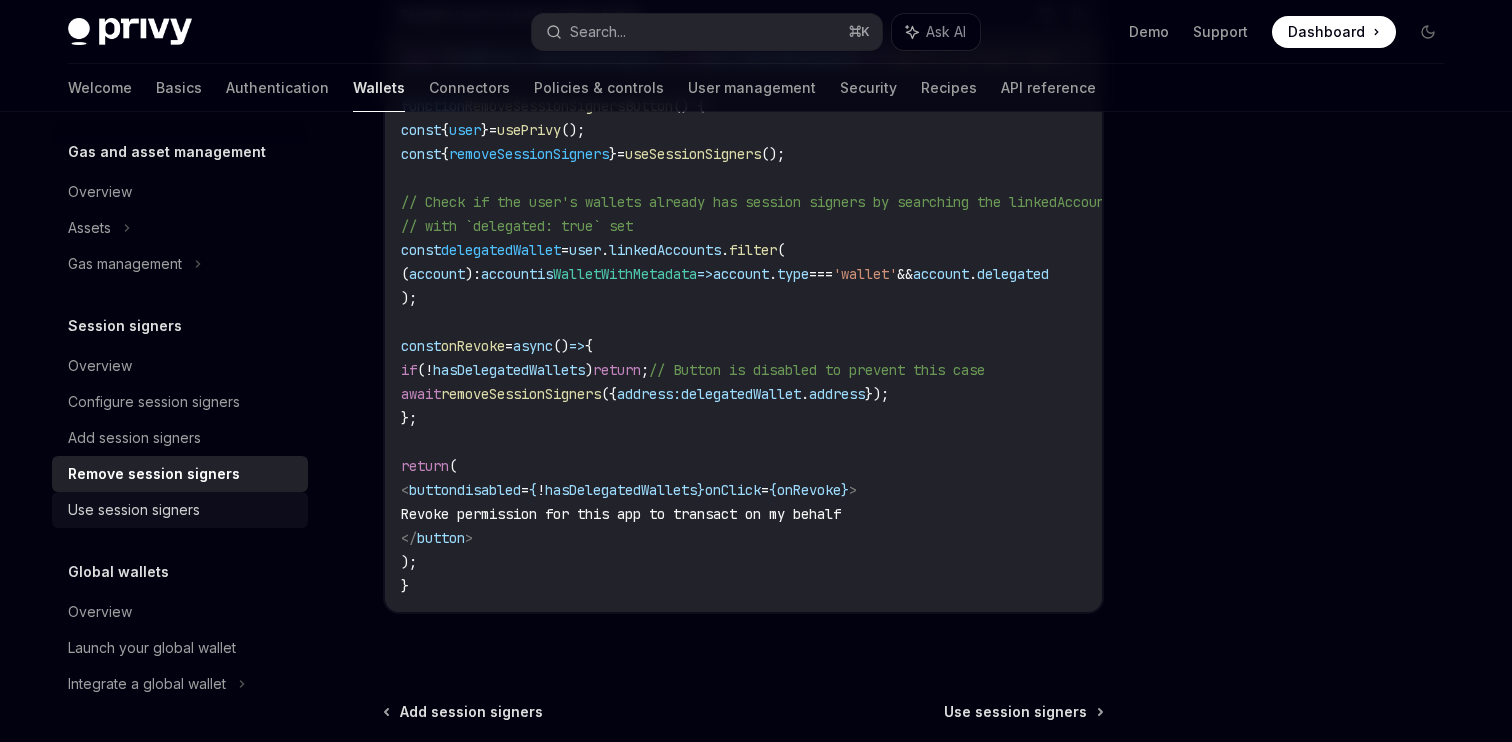 click on "Use session signers" at bounding box center (182, 510) 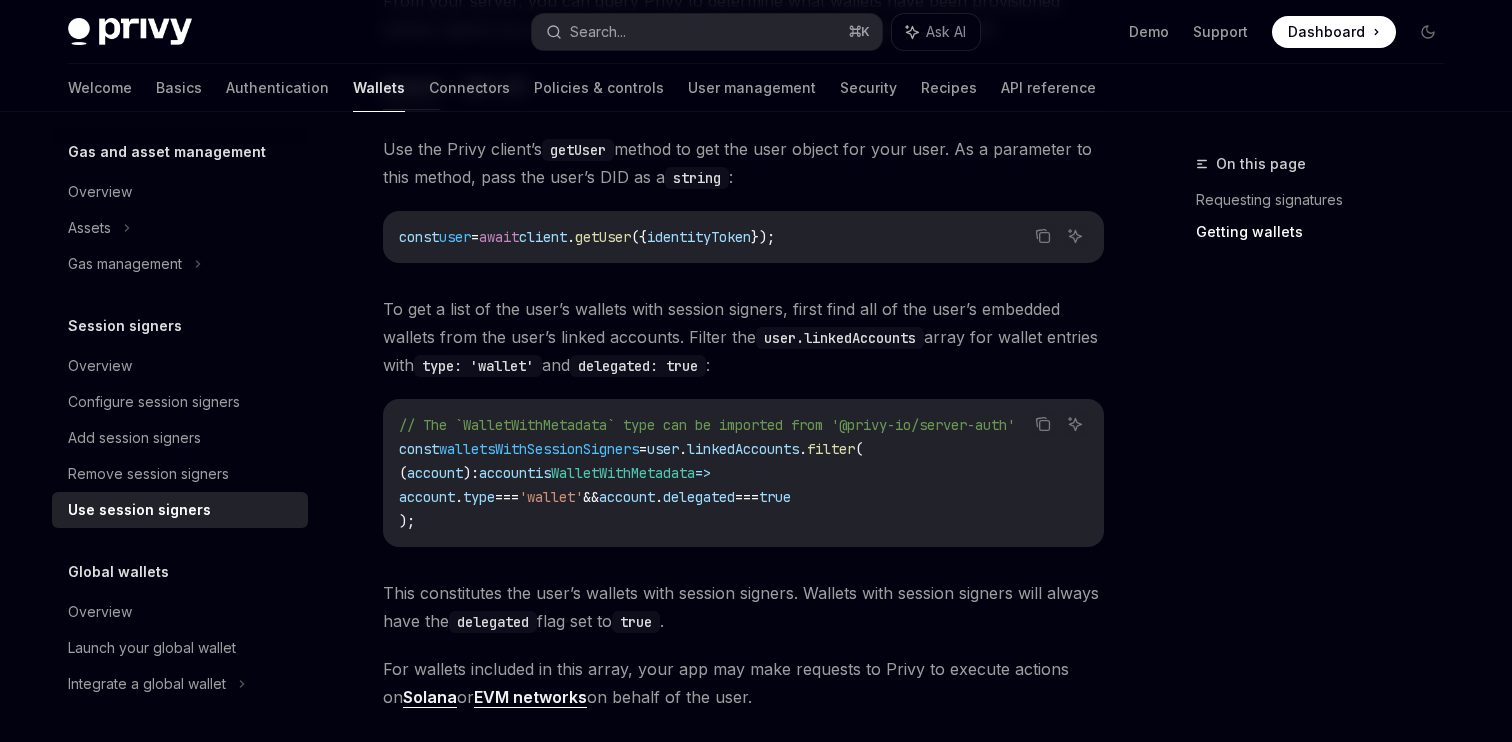 scroll, scrollTop: 965, scrollLeft: 0, axis: vertical 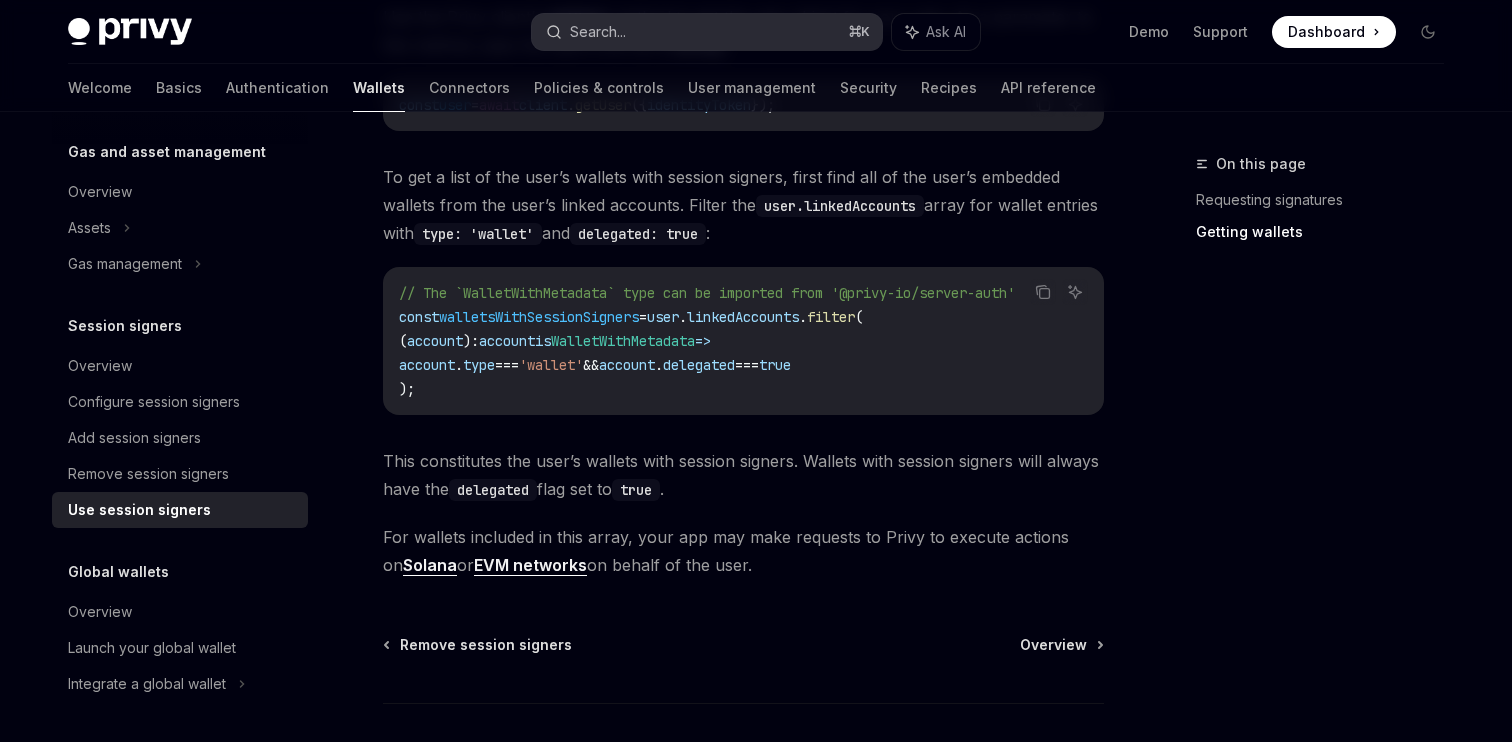 click on "Search... ⌘ K" at bounding box center [707, 32] 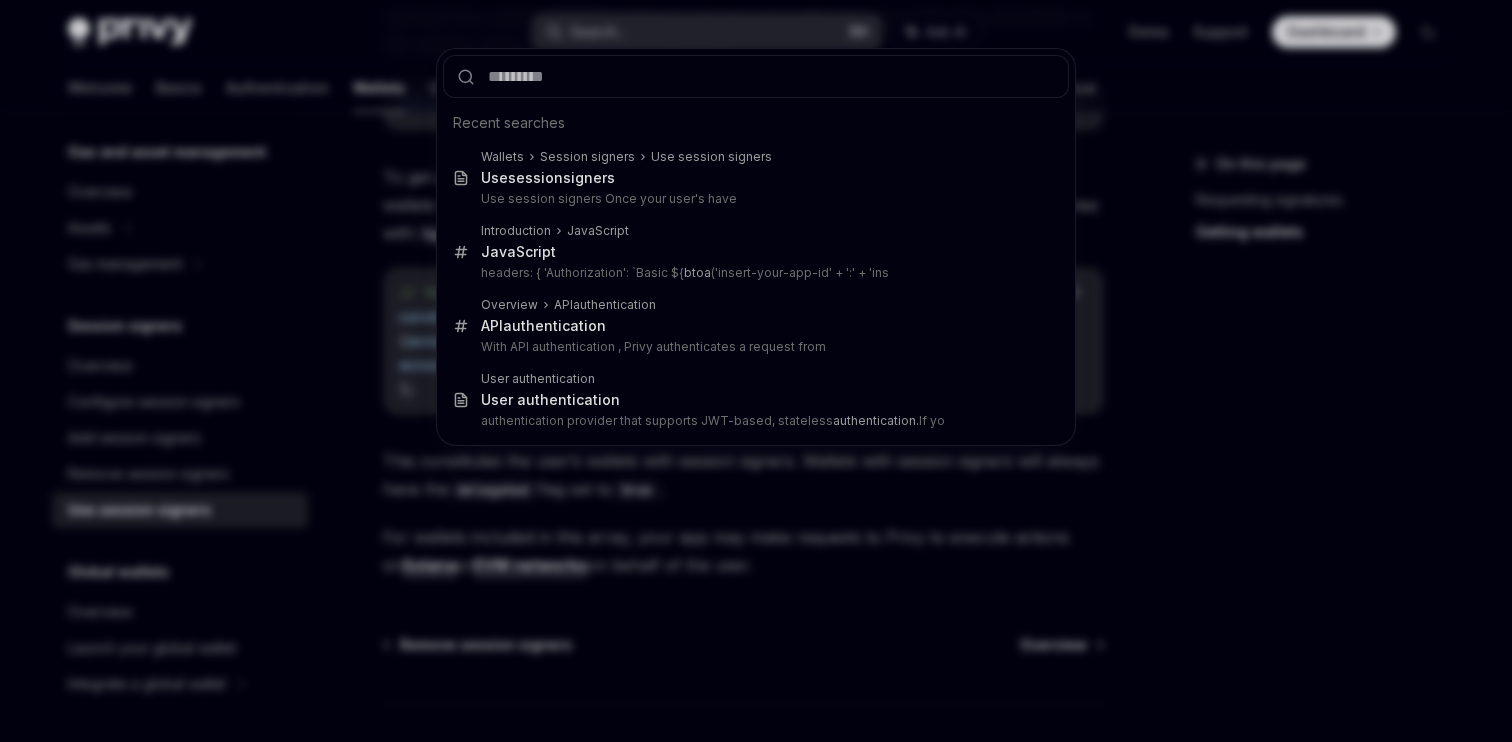 type on "*****" 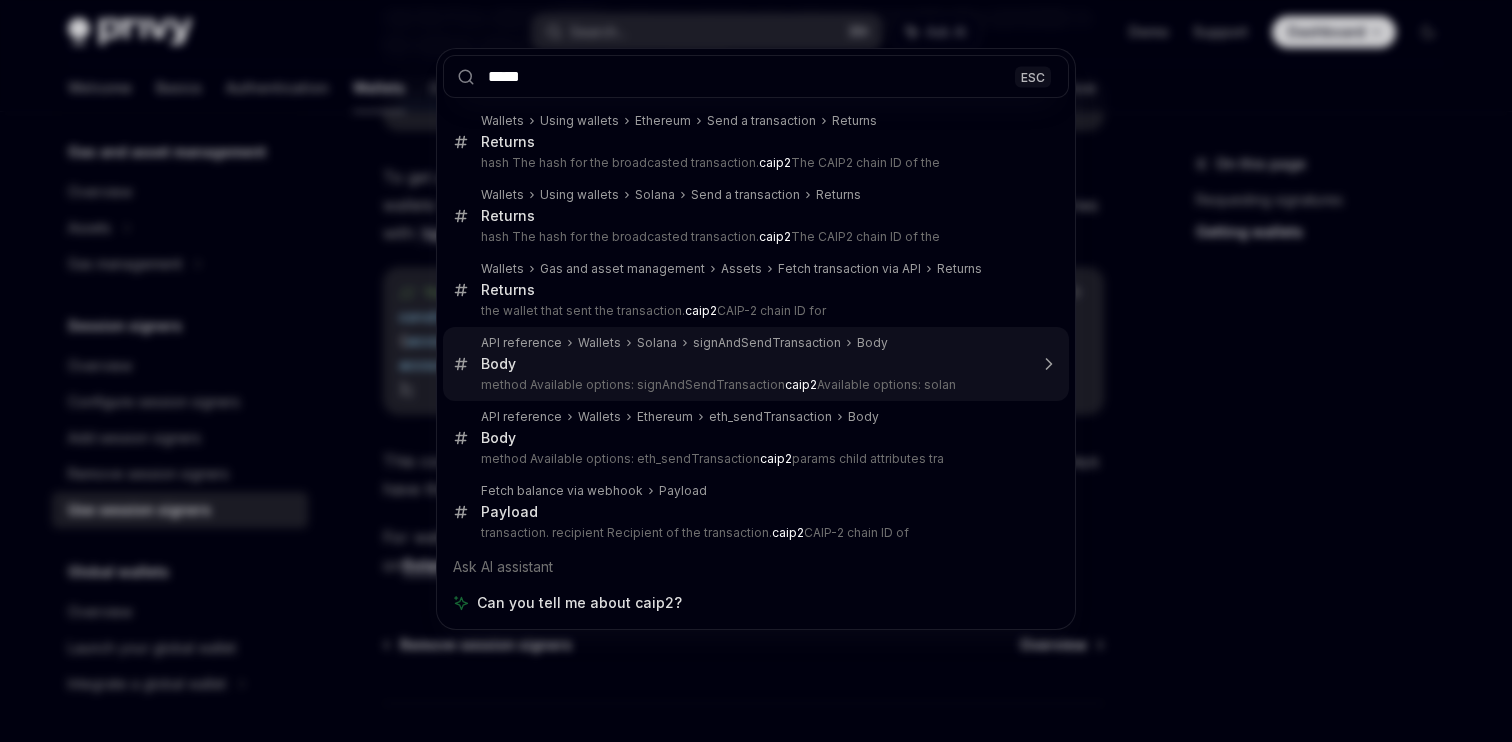 click on "Body" at bounding box center (754, 364) 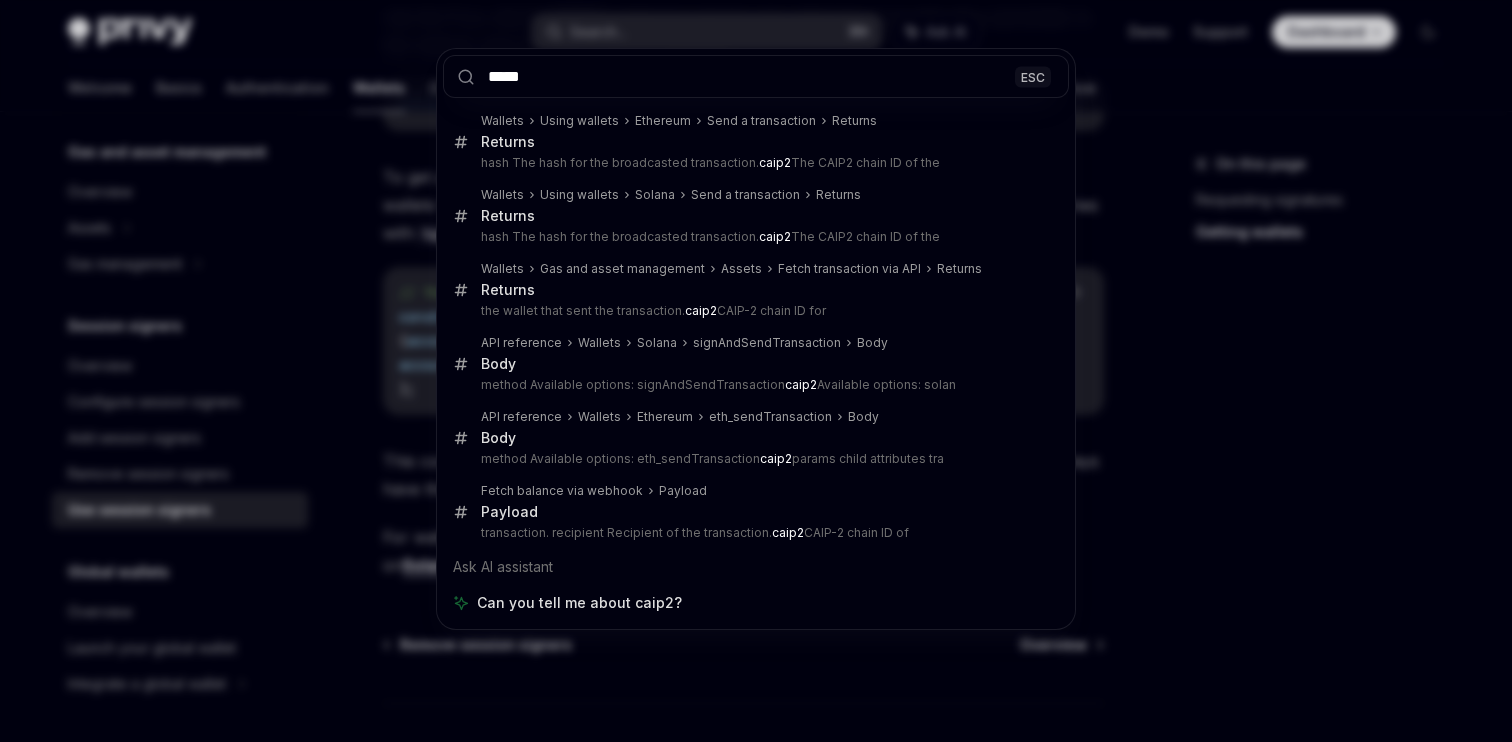 type on "*" 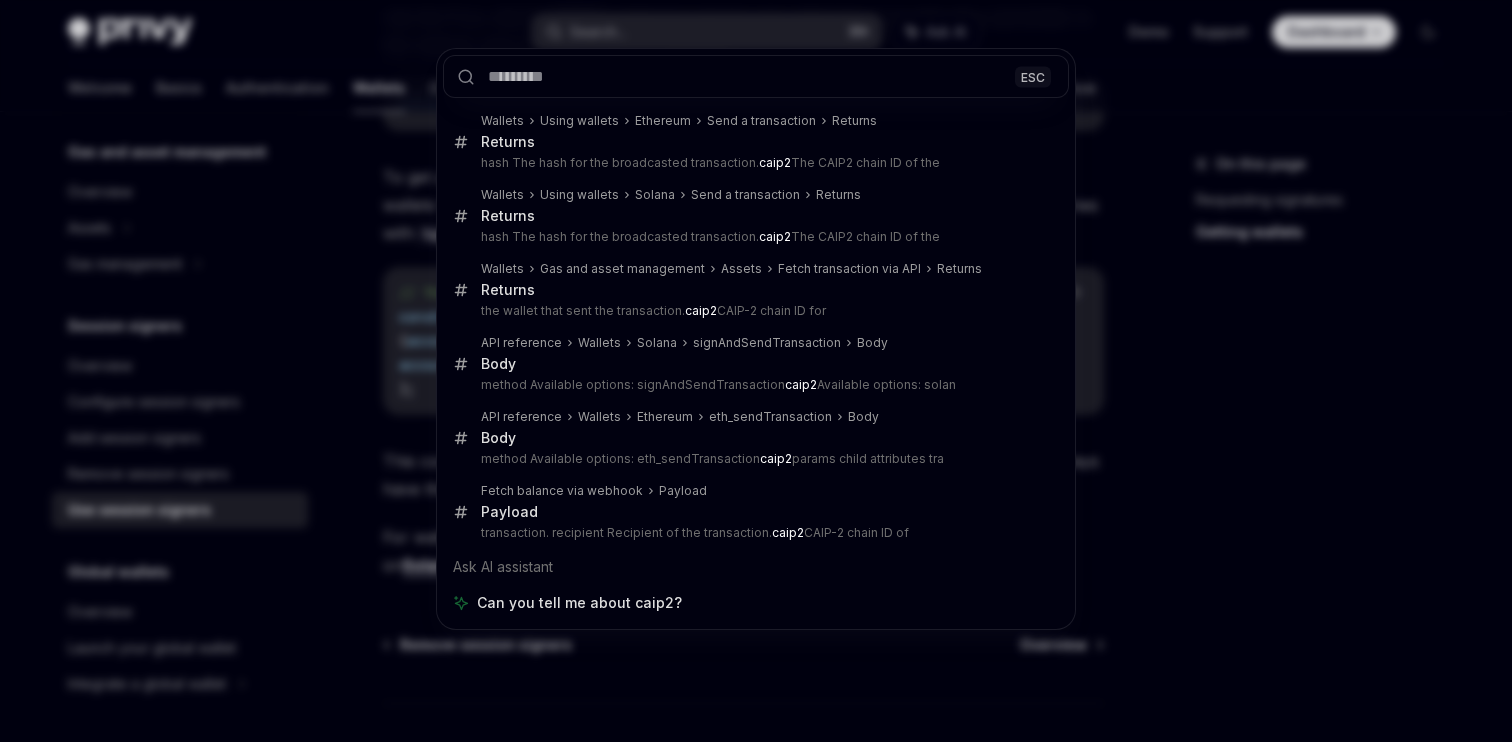 scroll, scrollTop: 93, scrollLeft: 0, axis: vertical 